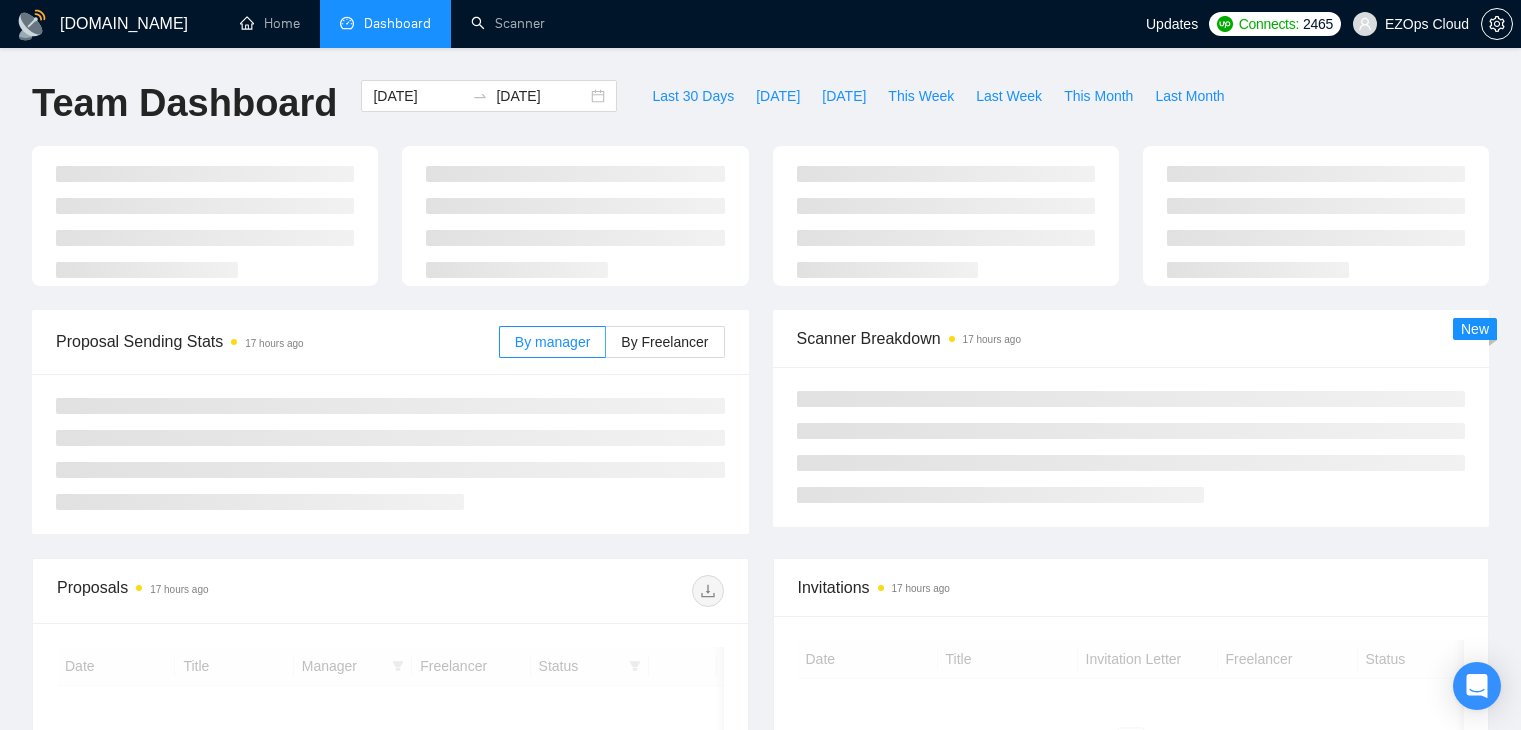 scroll, scrollTop: 0, scrollLeft: 0, axis: both 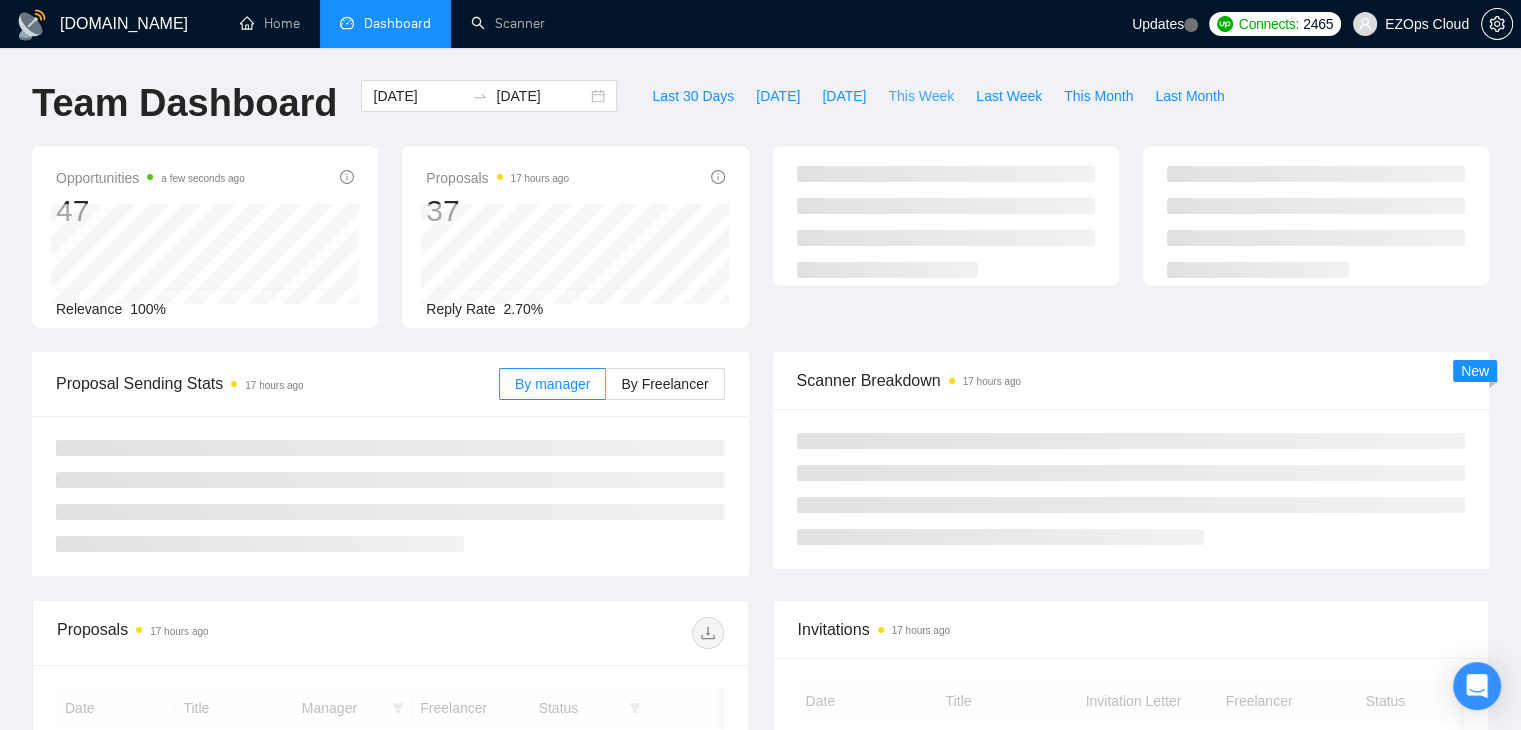 click on "This Week" at bounding box center [921, 96] 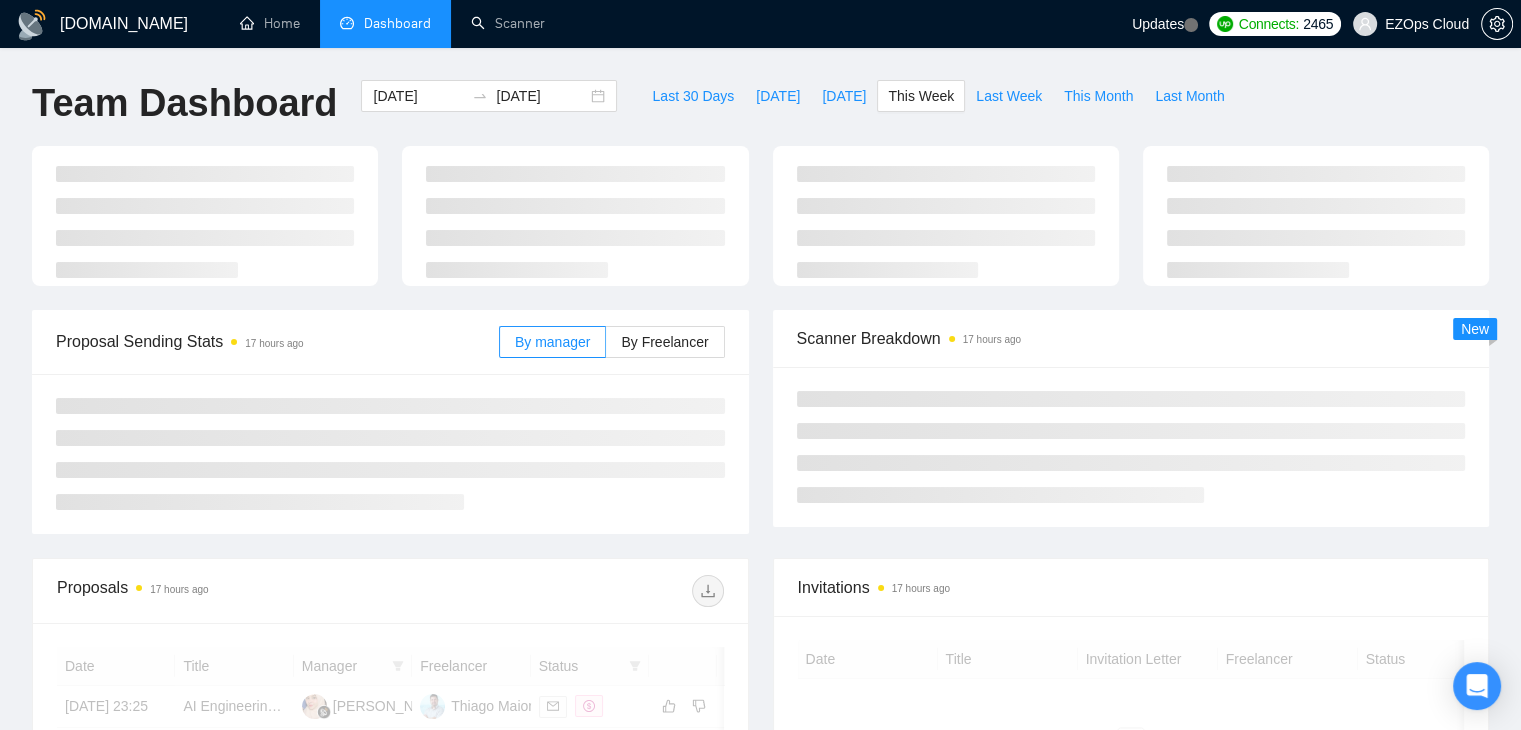 type on "[DATE]" 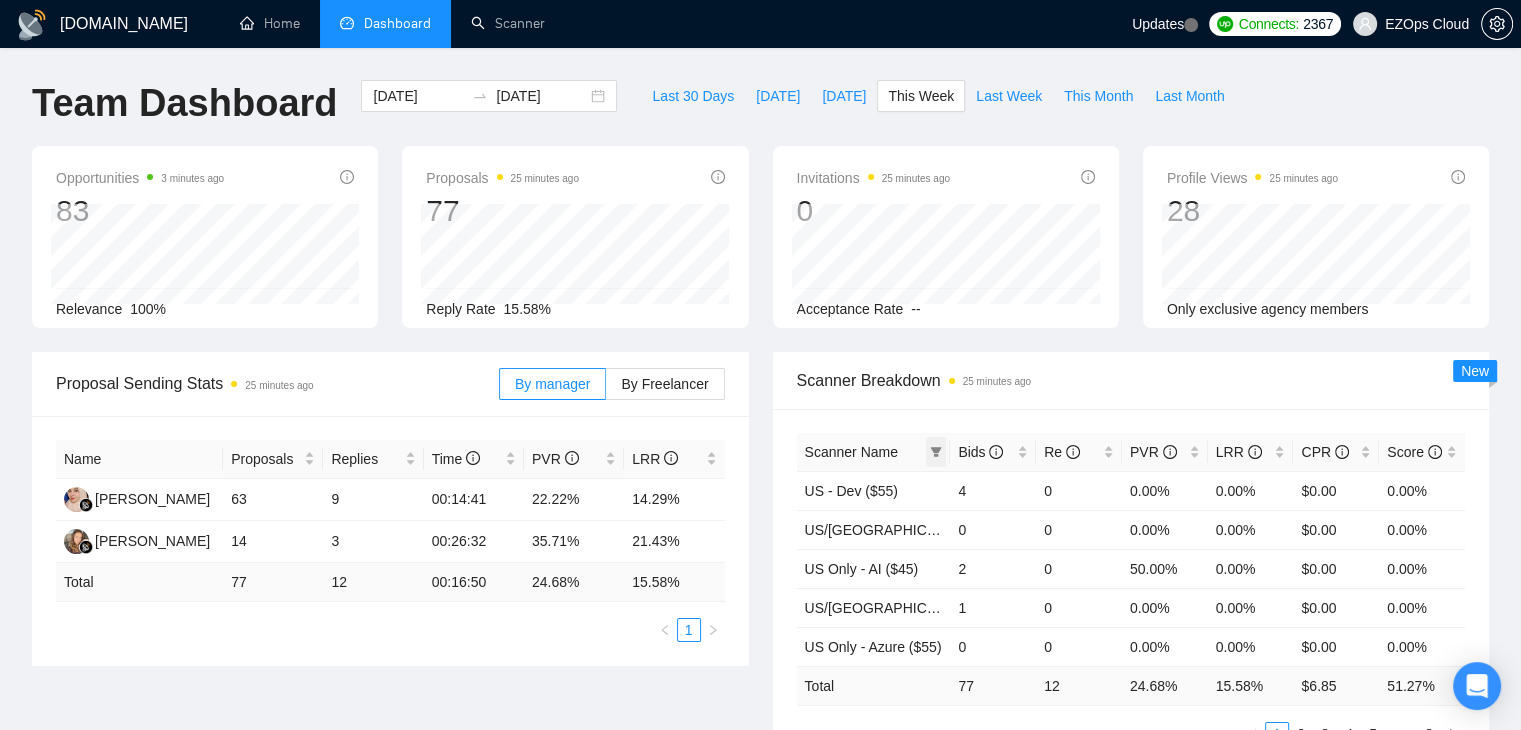 click at bounding box center [936, 452] 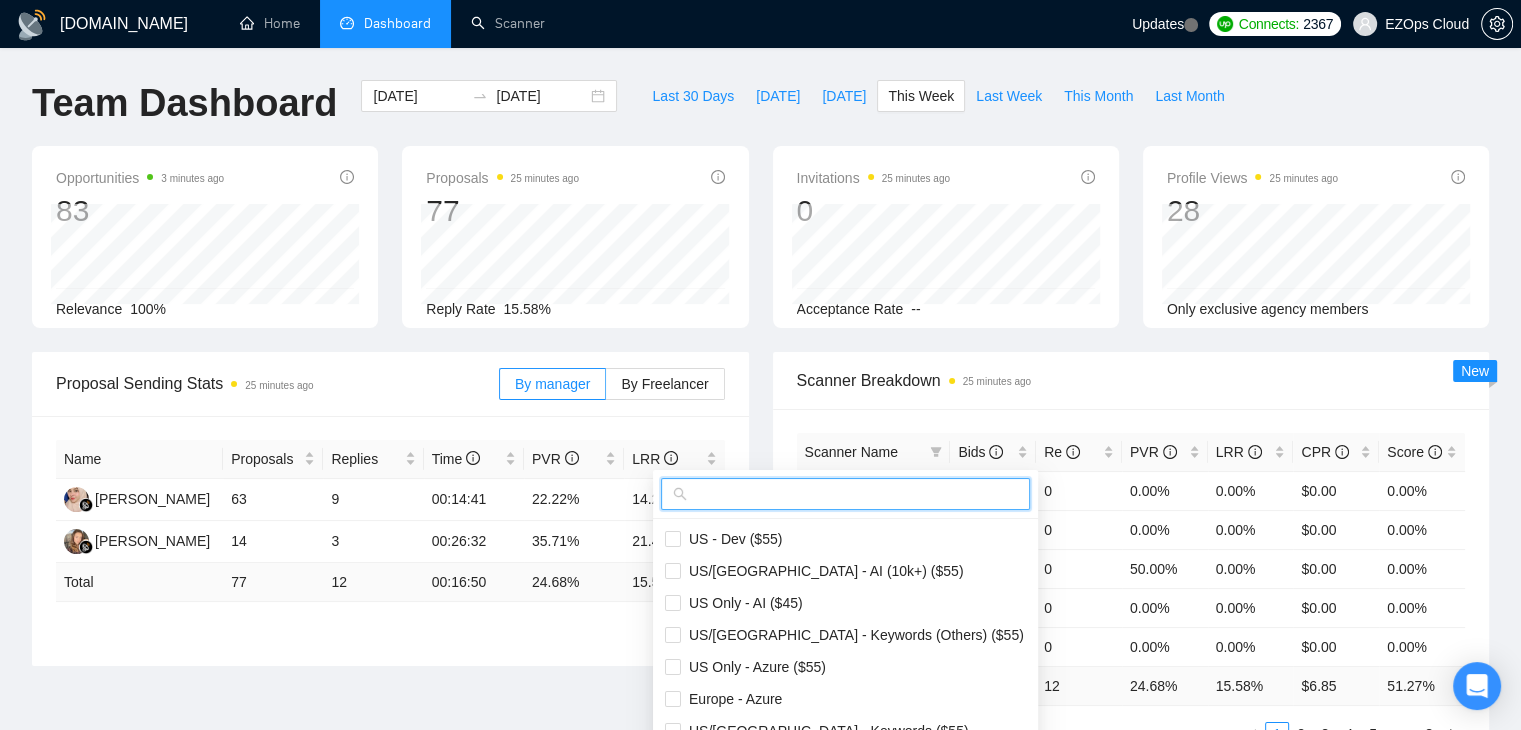 click at bounding box center [854, 494] 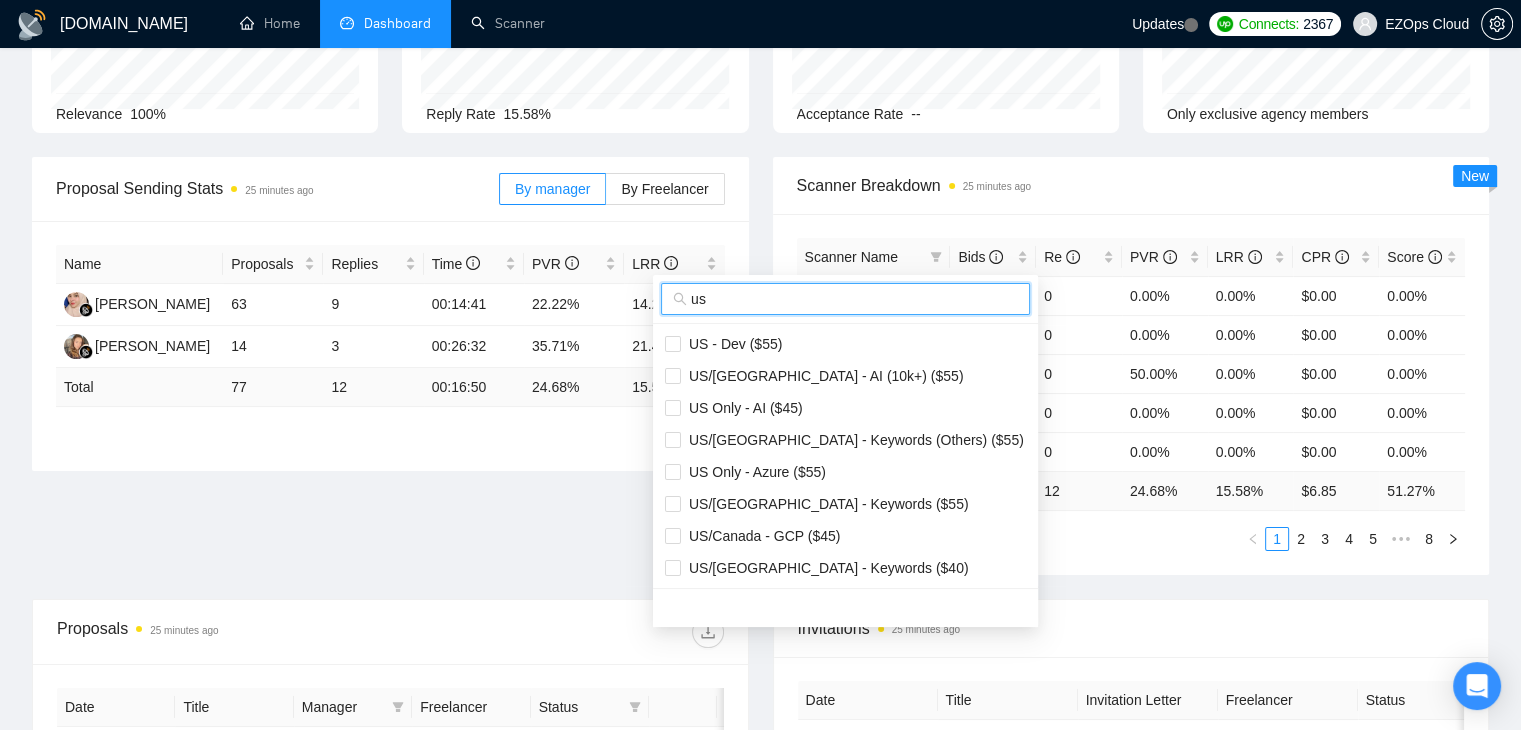 scroll, scrollTop: 300, scrollLeft: 0, axis: vertical 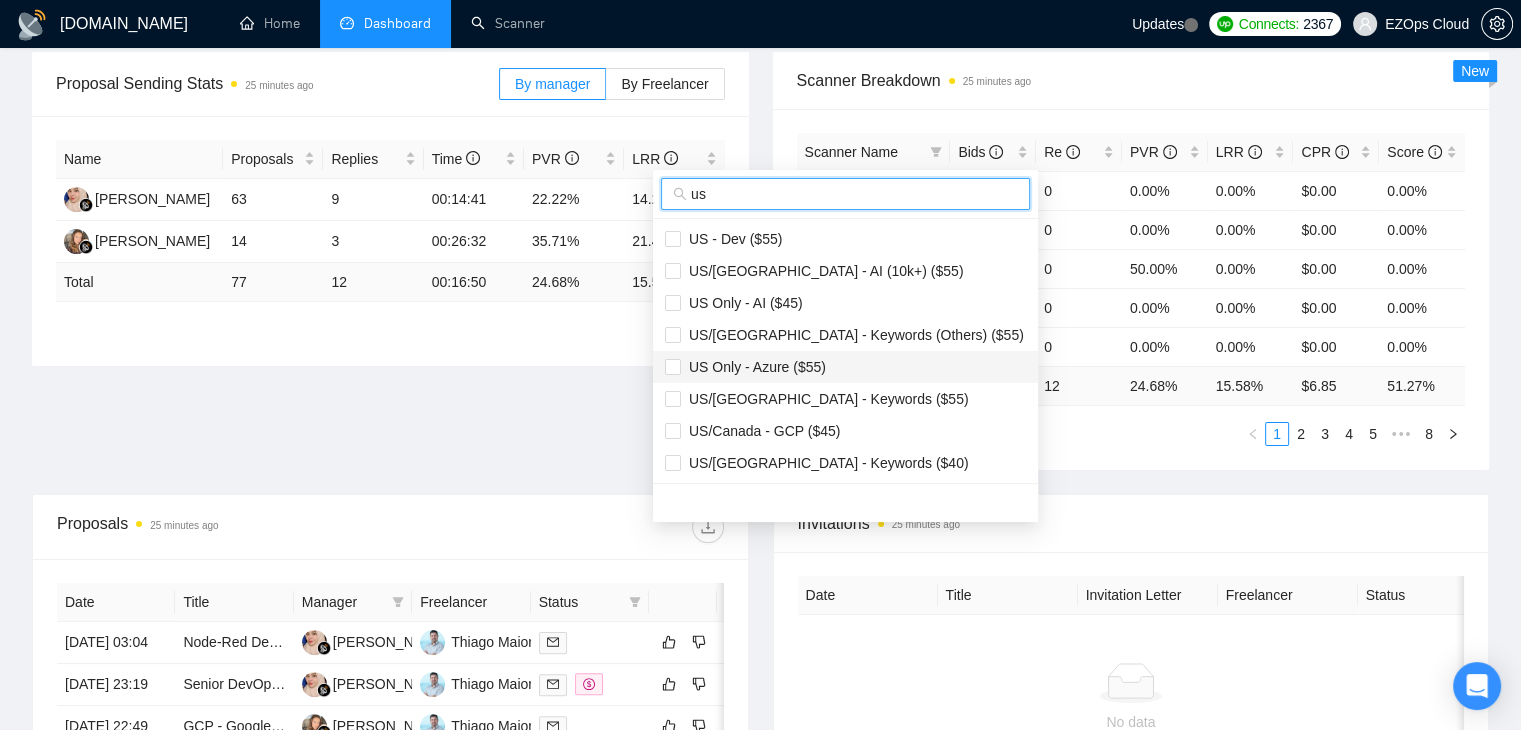 type on "us" 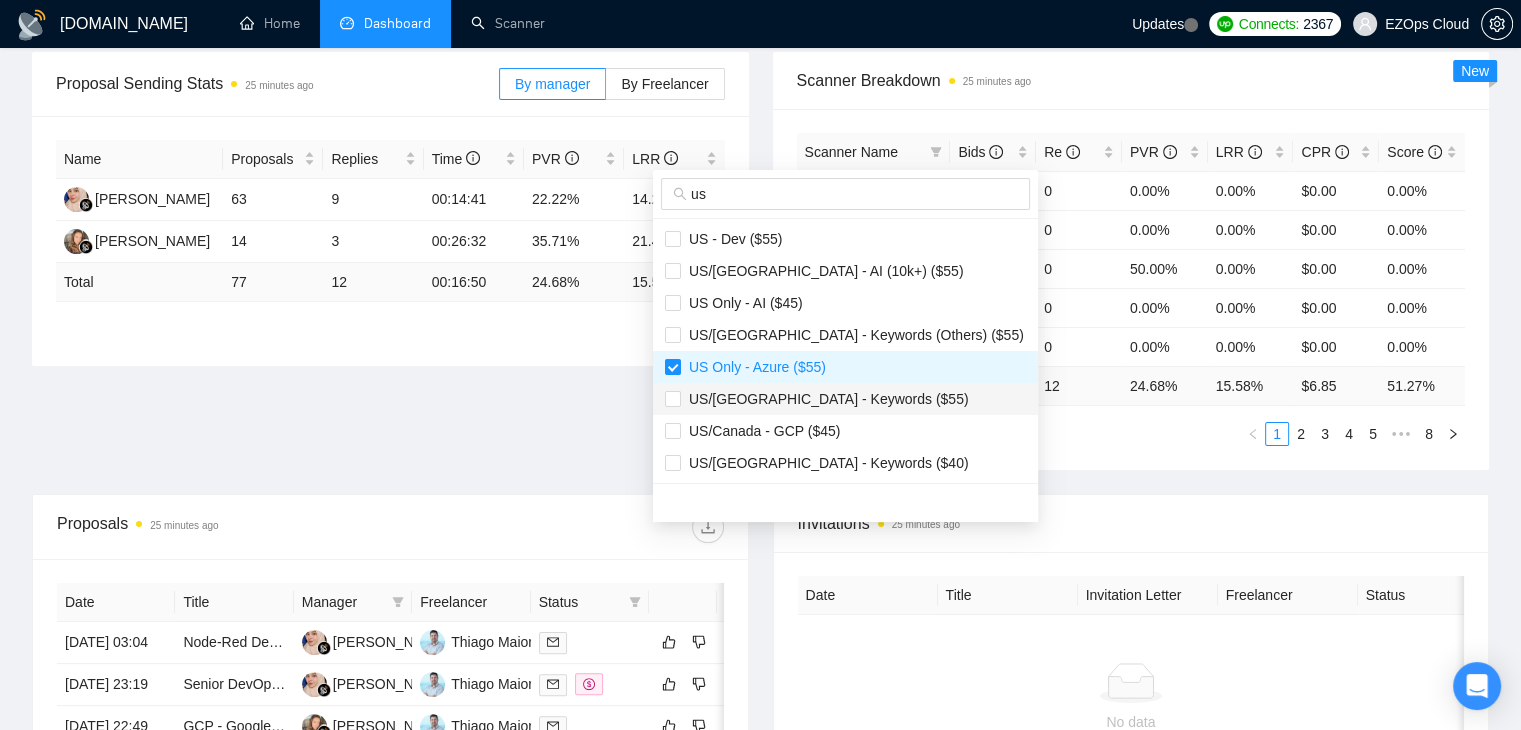click on "US/[GEOGRAPHIC_DATA] - Keywords ($55)" at bounding box center (845, 399) 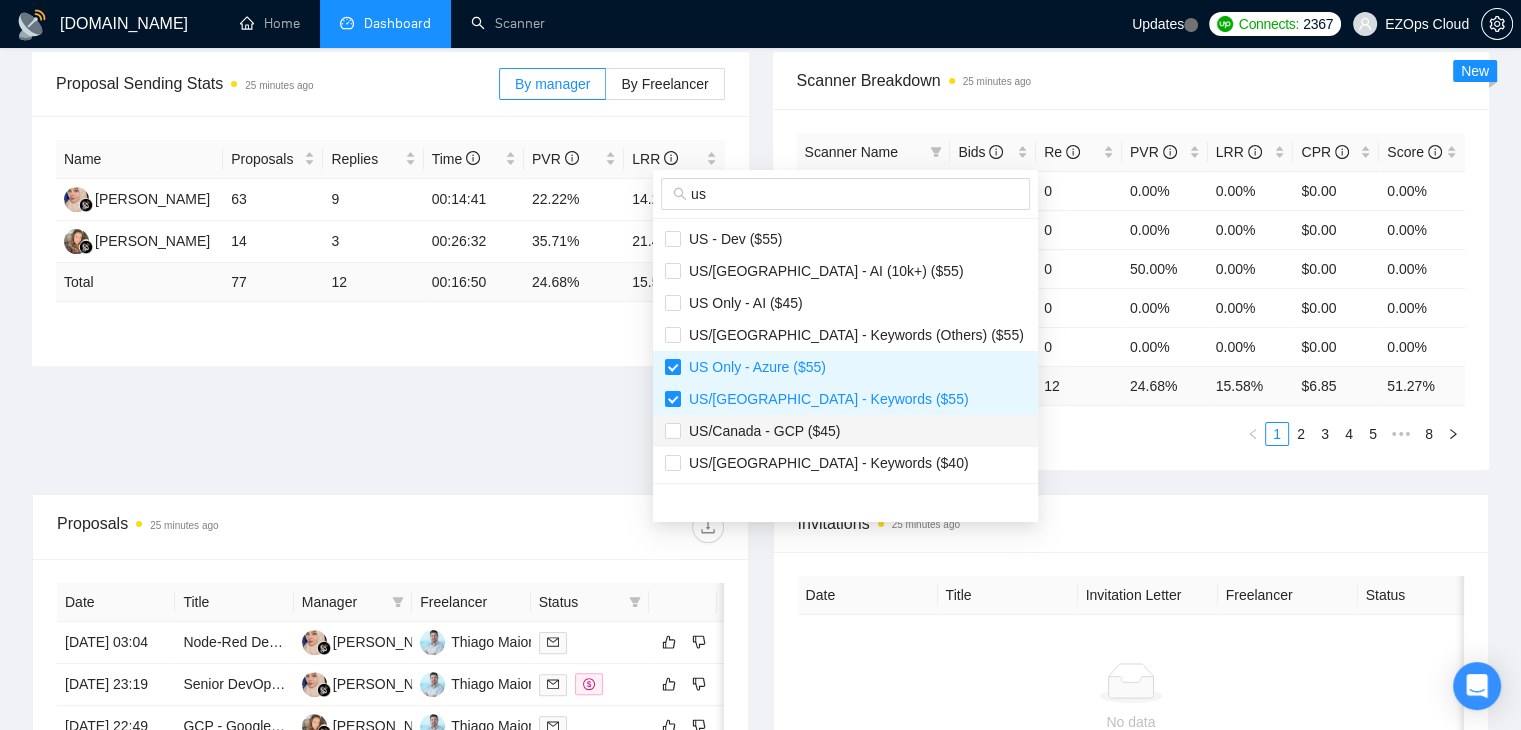 click on "US/Canada - GCP ($45)" at bounding box center [845, 431] 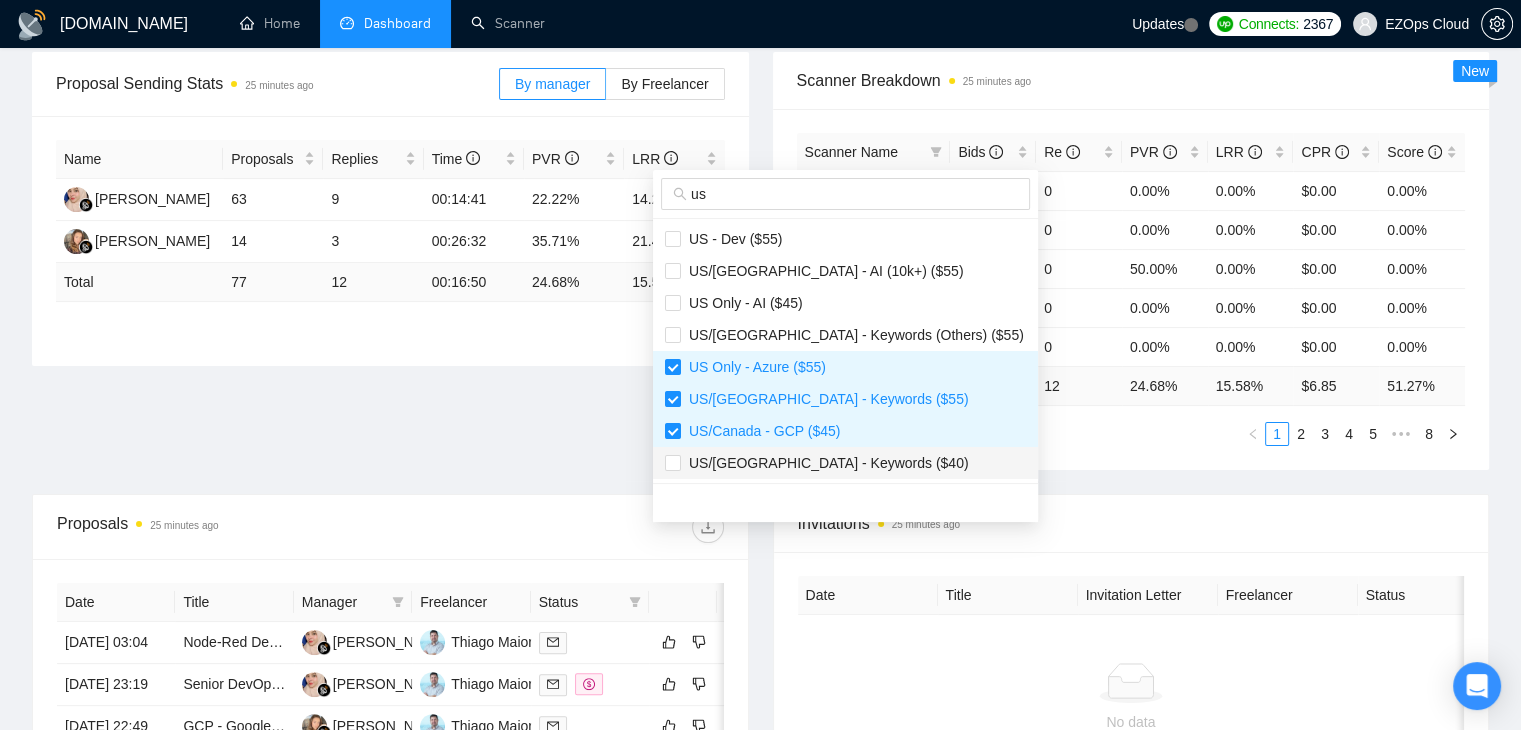 click on "US/[GEOGRAPHIC_DATA] - Keywords ($40)" at bounding box center (825, 463) 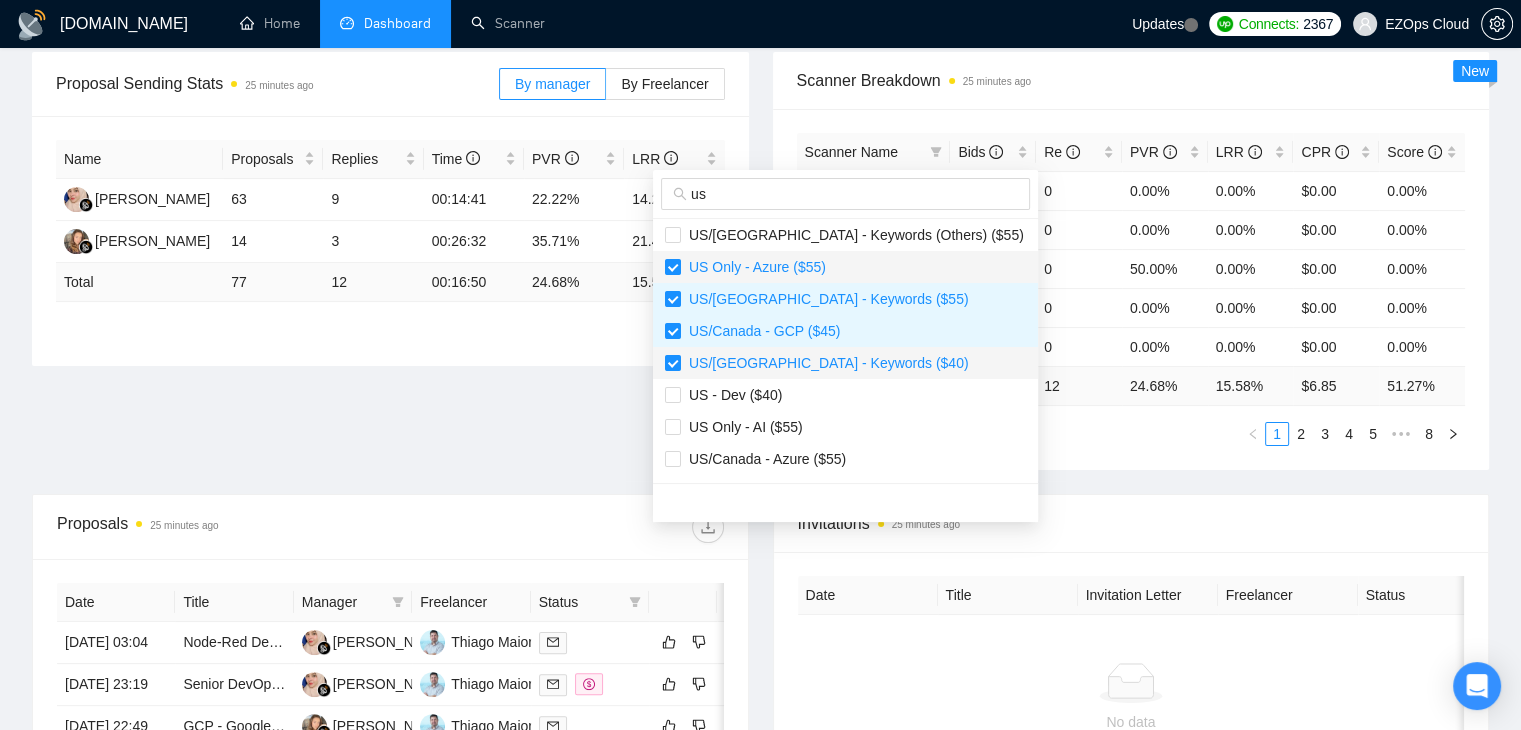scroll, scrollTop: 200, scrollLeft: 0, axis: vertical 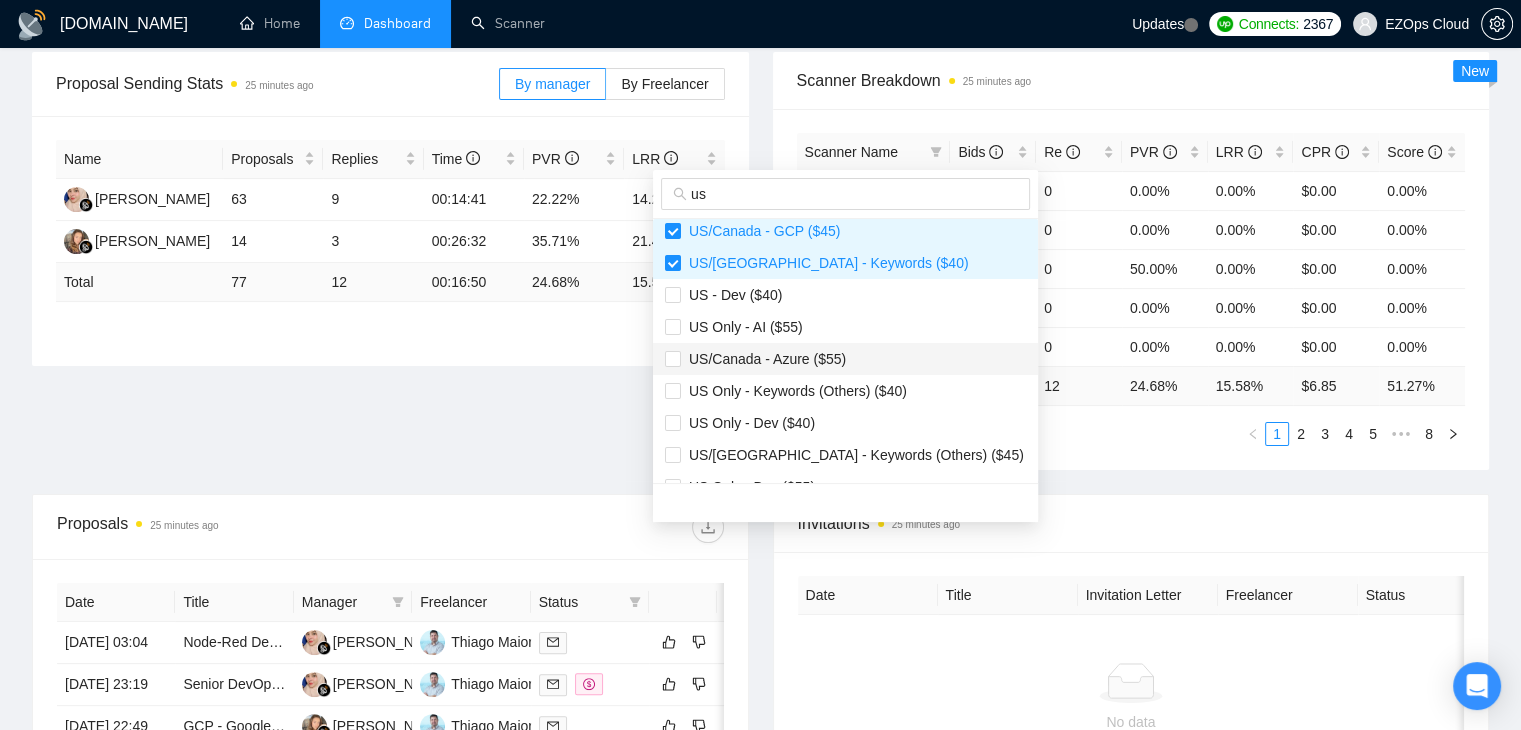 click on "US/Canada - Azure ($55)" at bounding box center [763, 359] 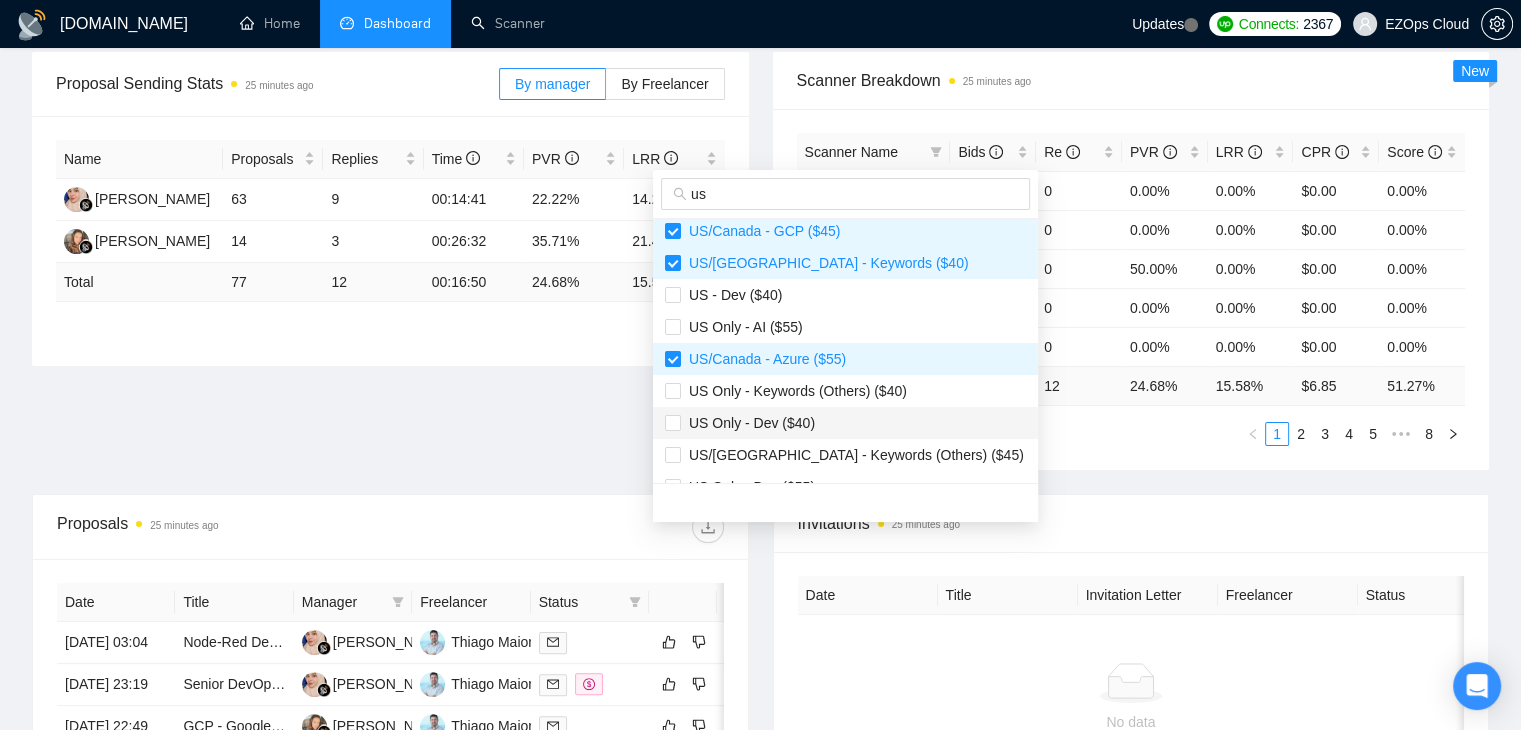 scroll, scrollTop: 300, scrollLeft: 0, axis: vertical 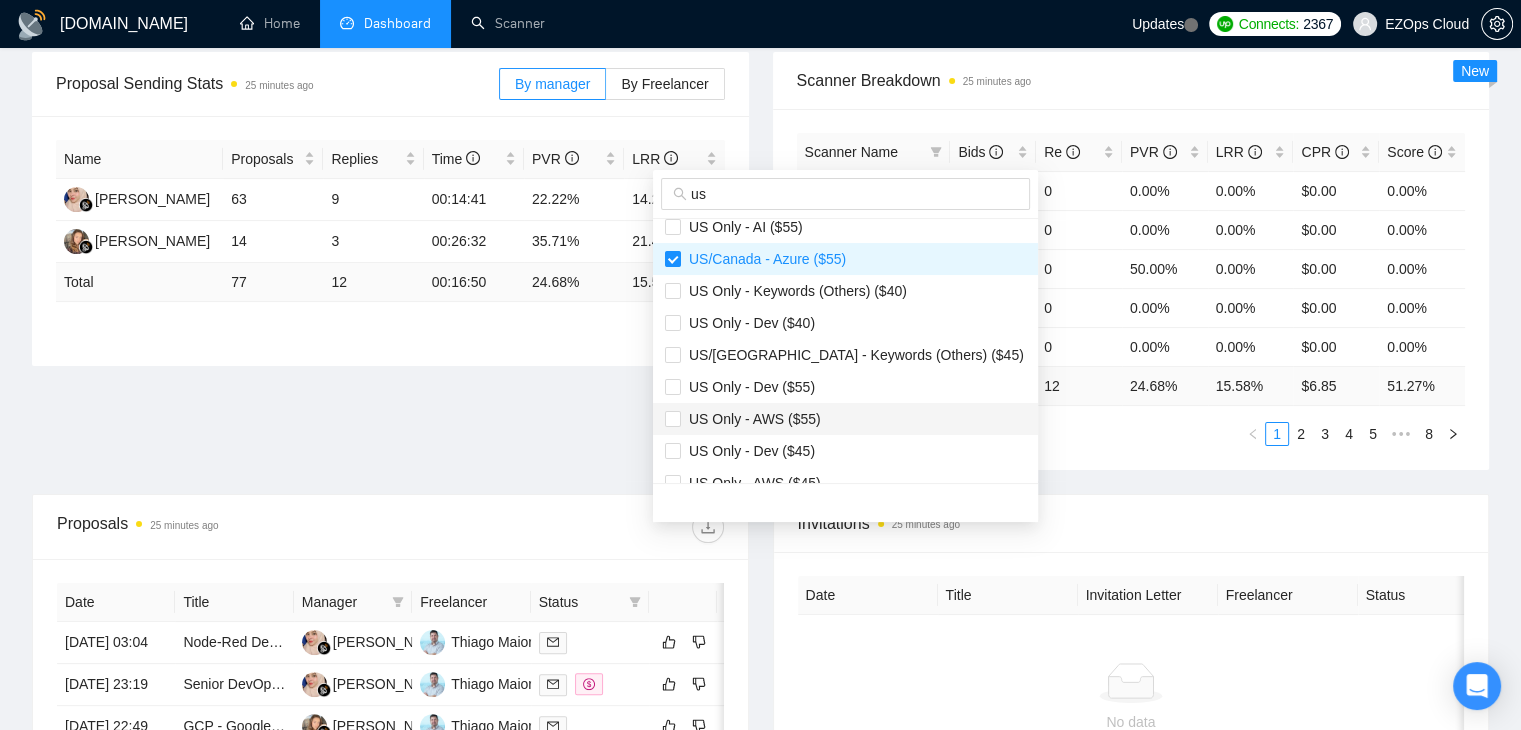 click on "US Only - AWS ($55)" at bounding box center [845, 419] 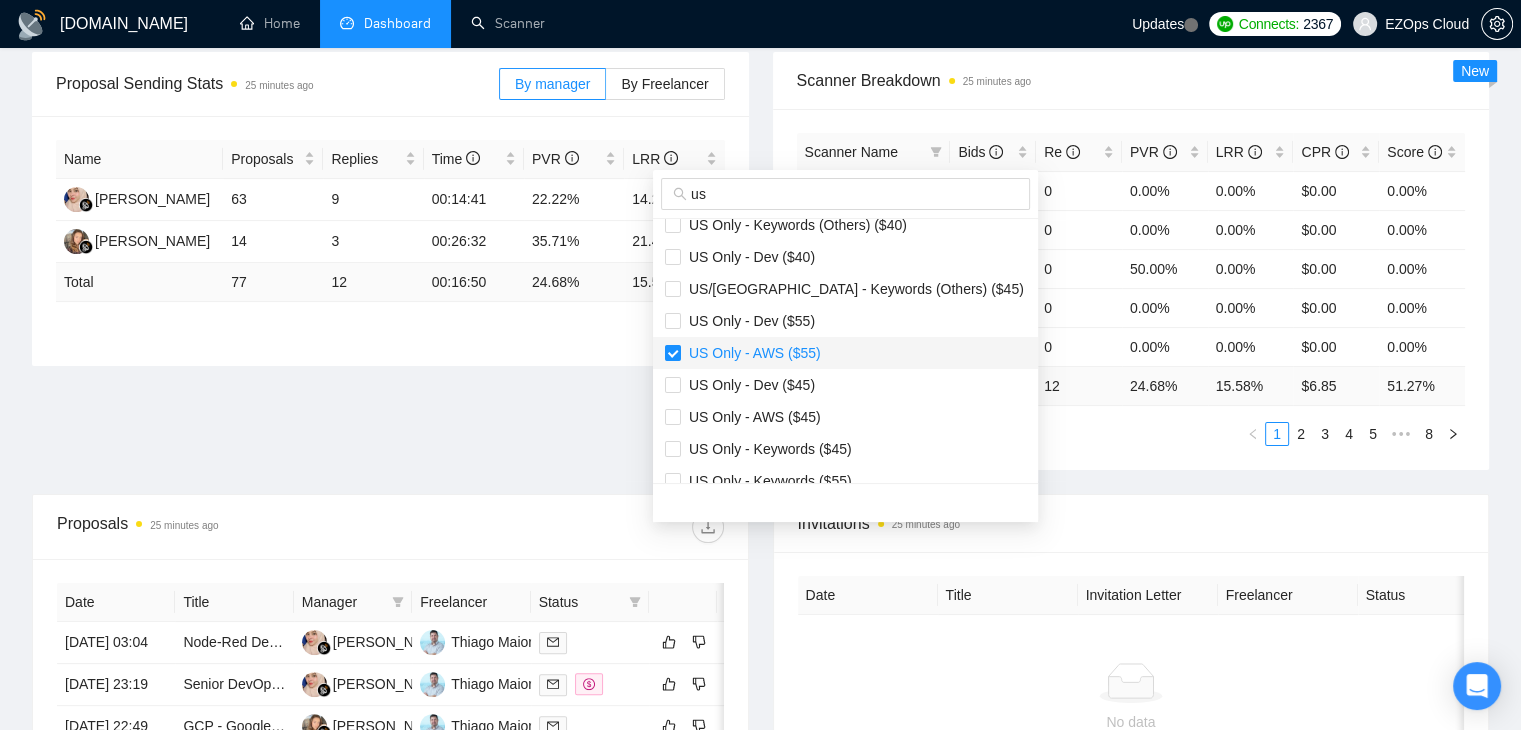 scroll, scrollTop: 400, scrollLeft: 0, axis: vertical 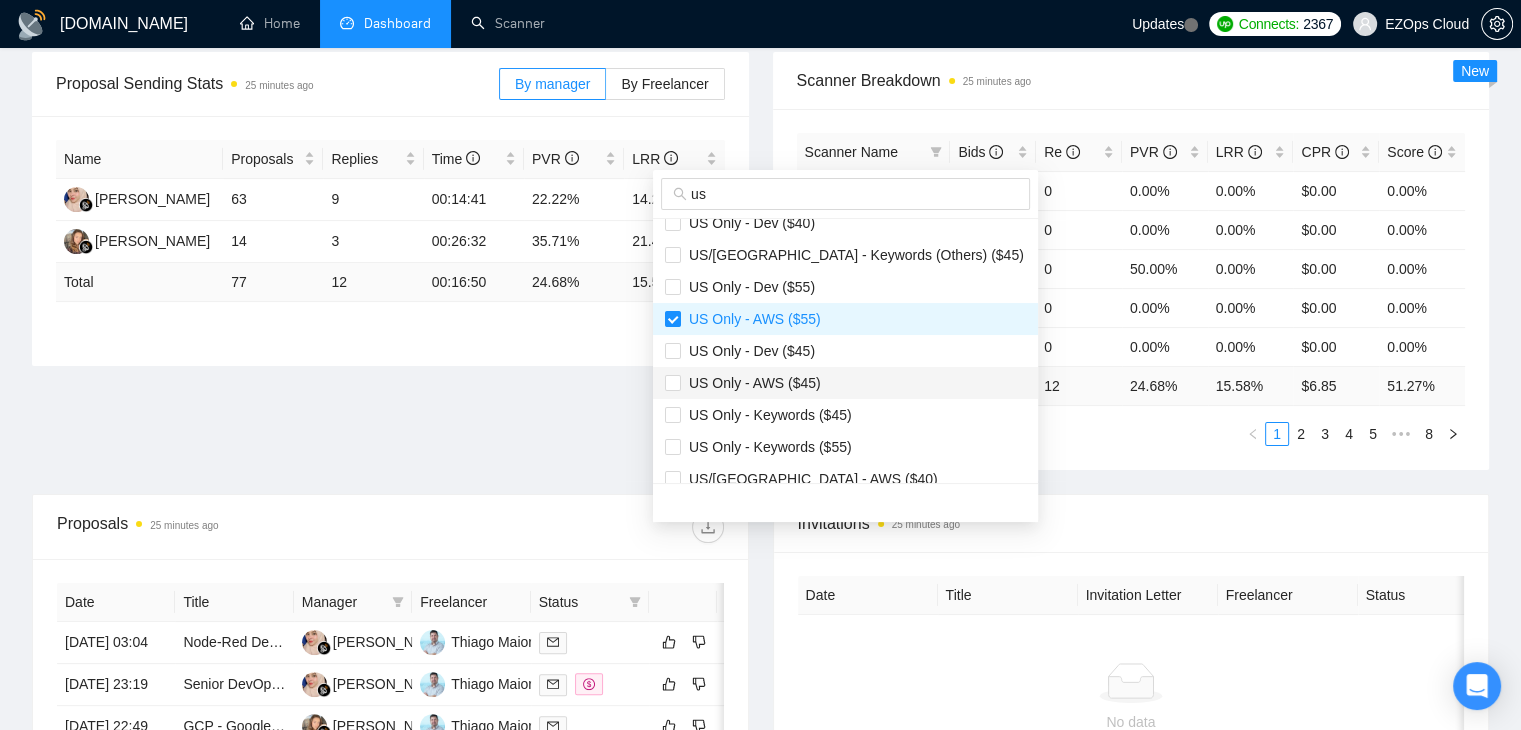 click on "US Only - AWS ($45)" at bounding box center [751, 383] 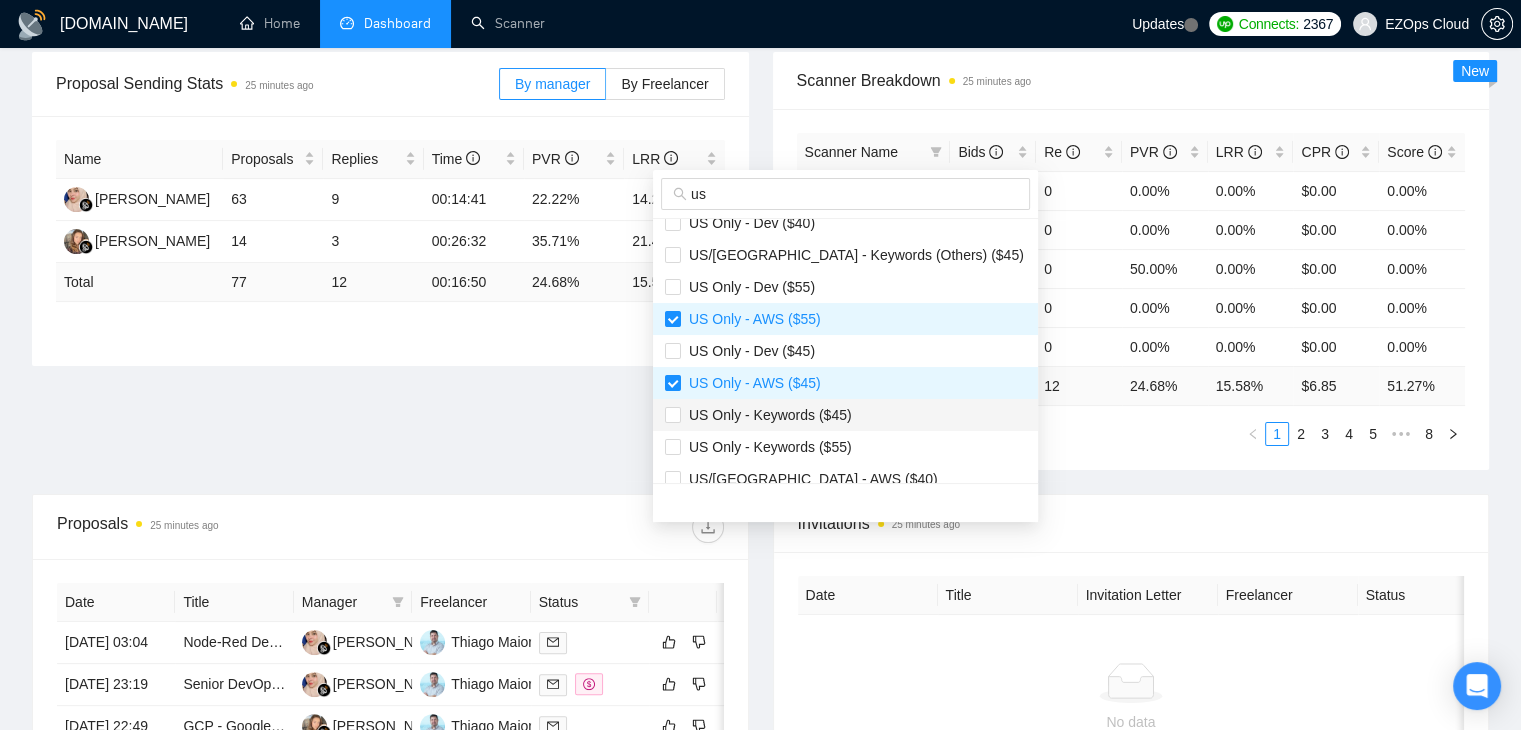 click on "US Only - Keywords ($45)" at bounding box center (766, 415) 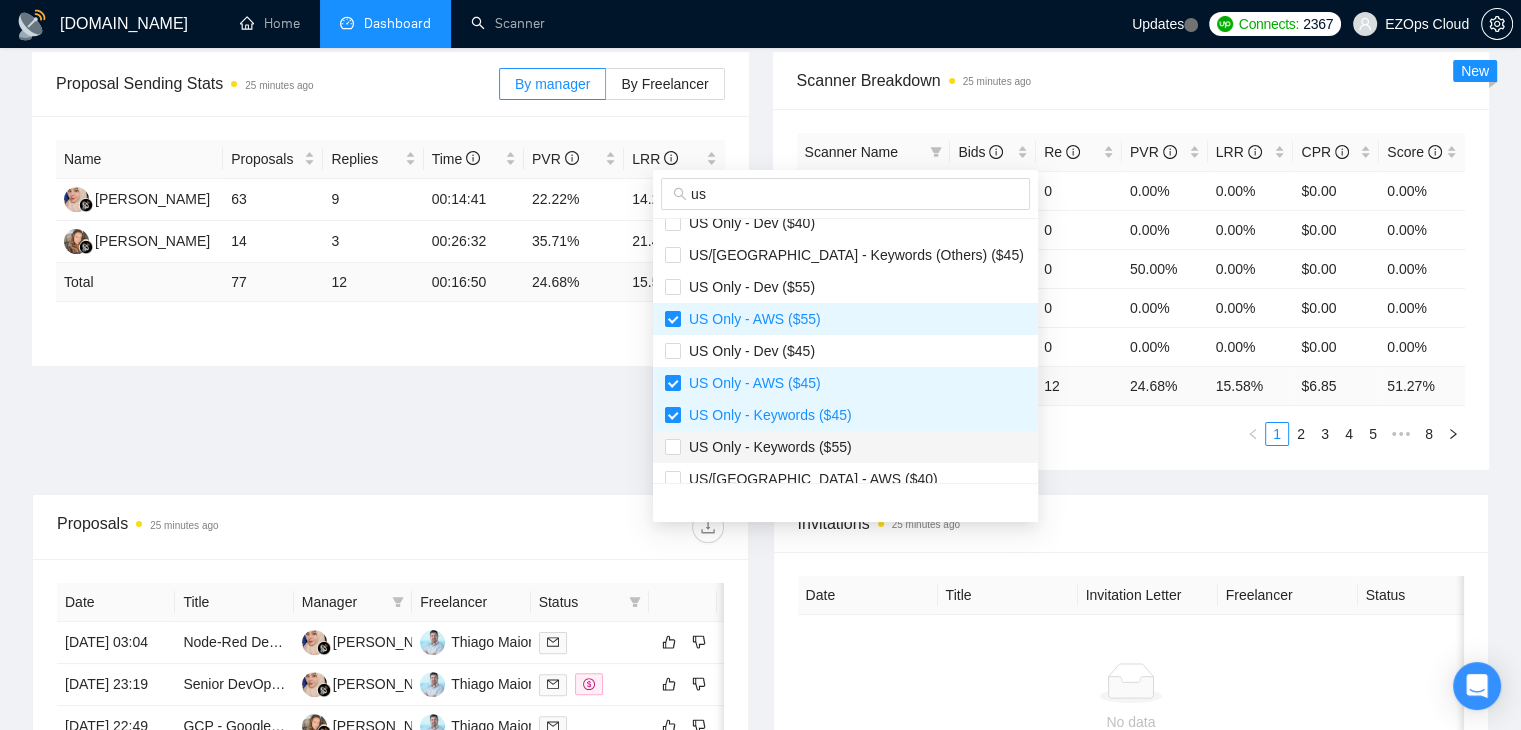 click on "US Only - Keywords ($55)" at bounding box center [766, 447] 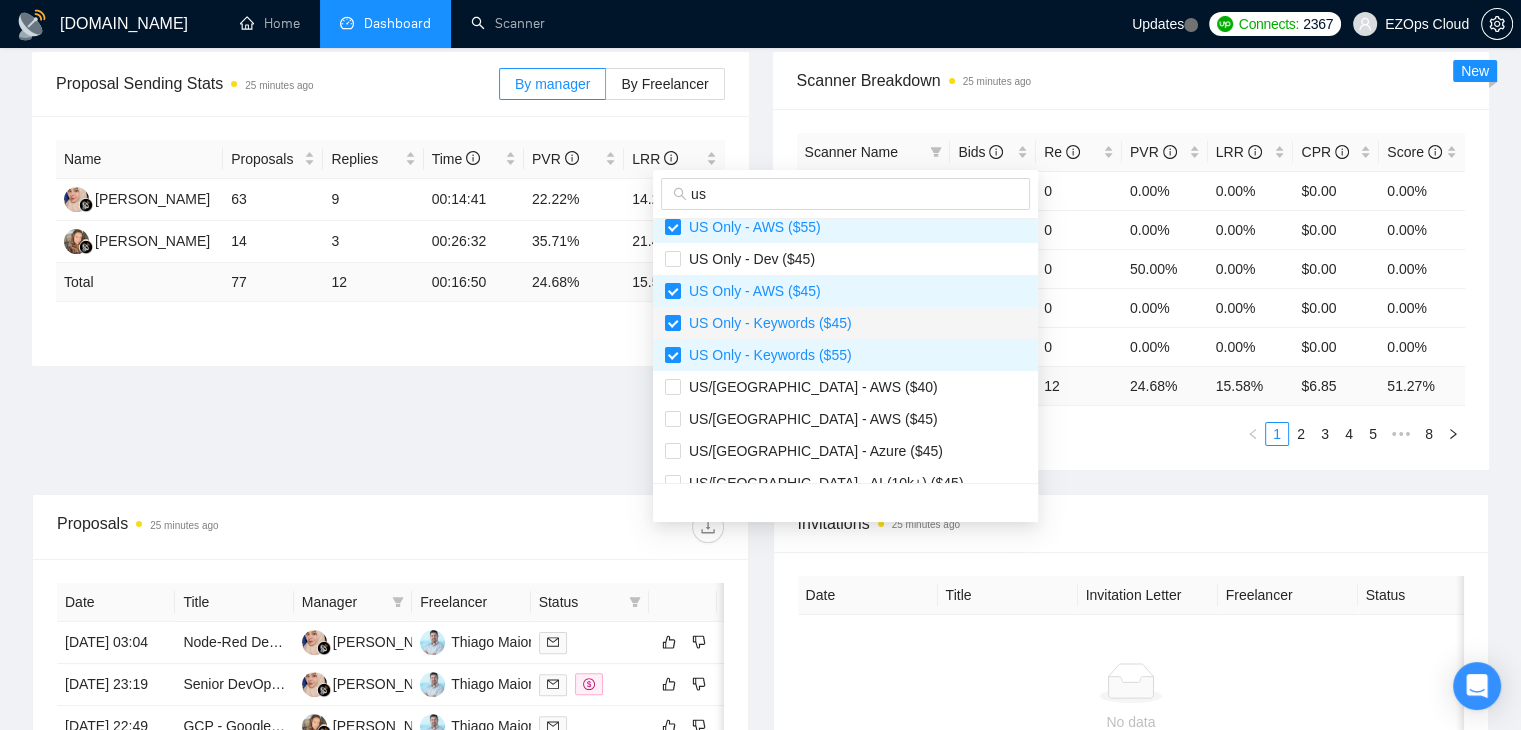 scroll, scrollTop: 600, scrollLeft: 0, axis: vertical 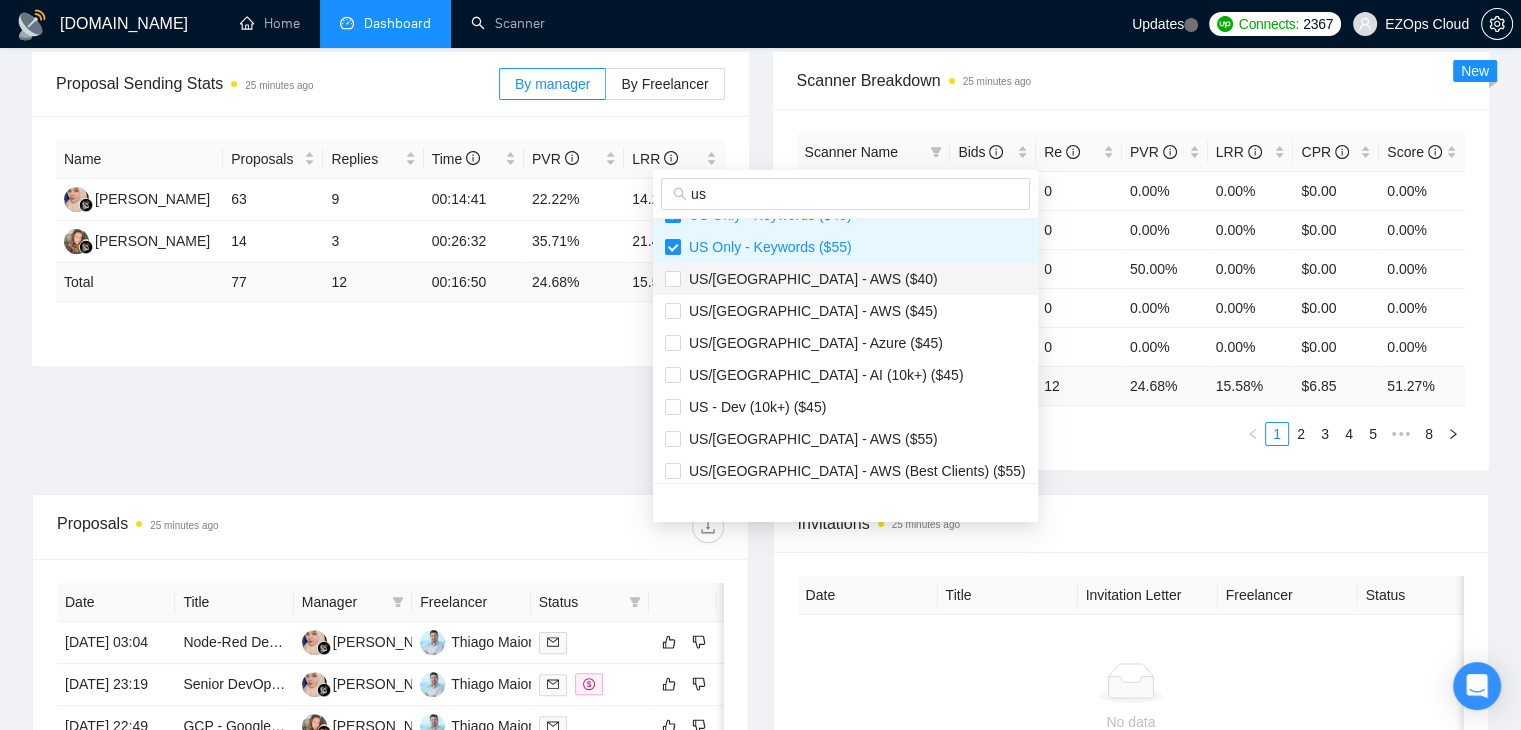 click on "US/[GEOGRAPHIC_DATA] - AWS ($40)" at bounding box center [809, 279] 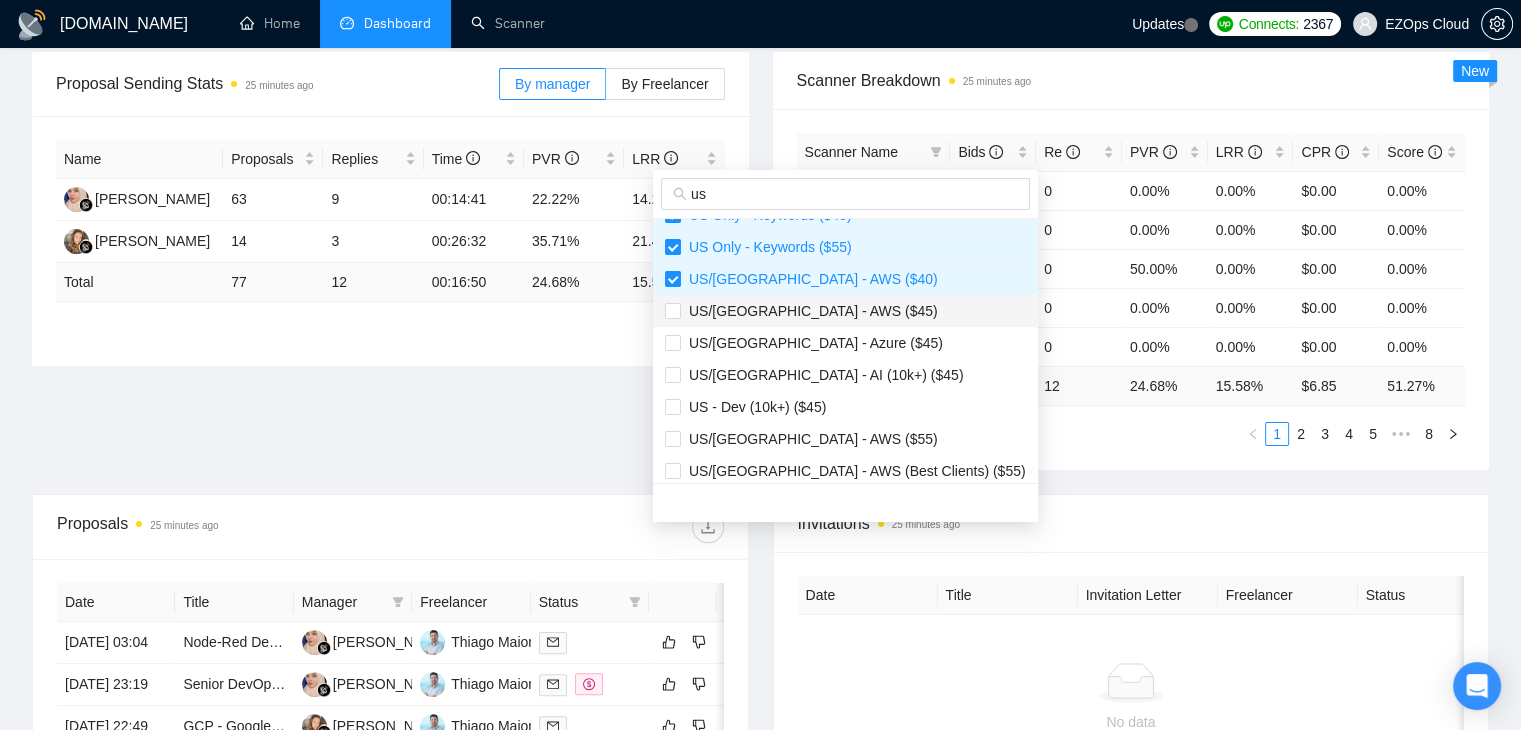 click on "US/[GEOGRAPHIC_DATA] - AWS ($45)" at bounding box center (845, 311) 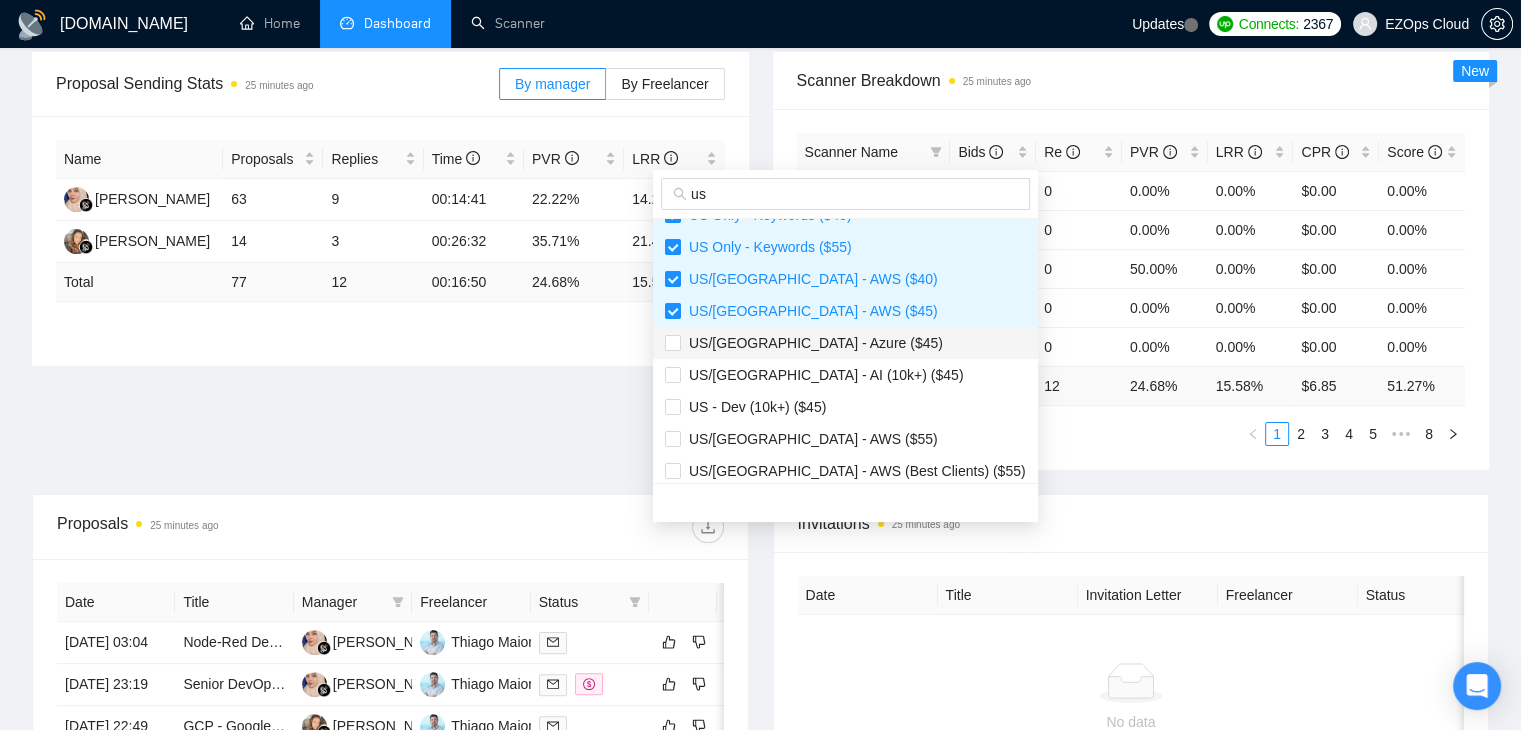 click on "US/[GEOGRAPHIC_DATA] - Azure ($45)" at bounding box center [845, 343] 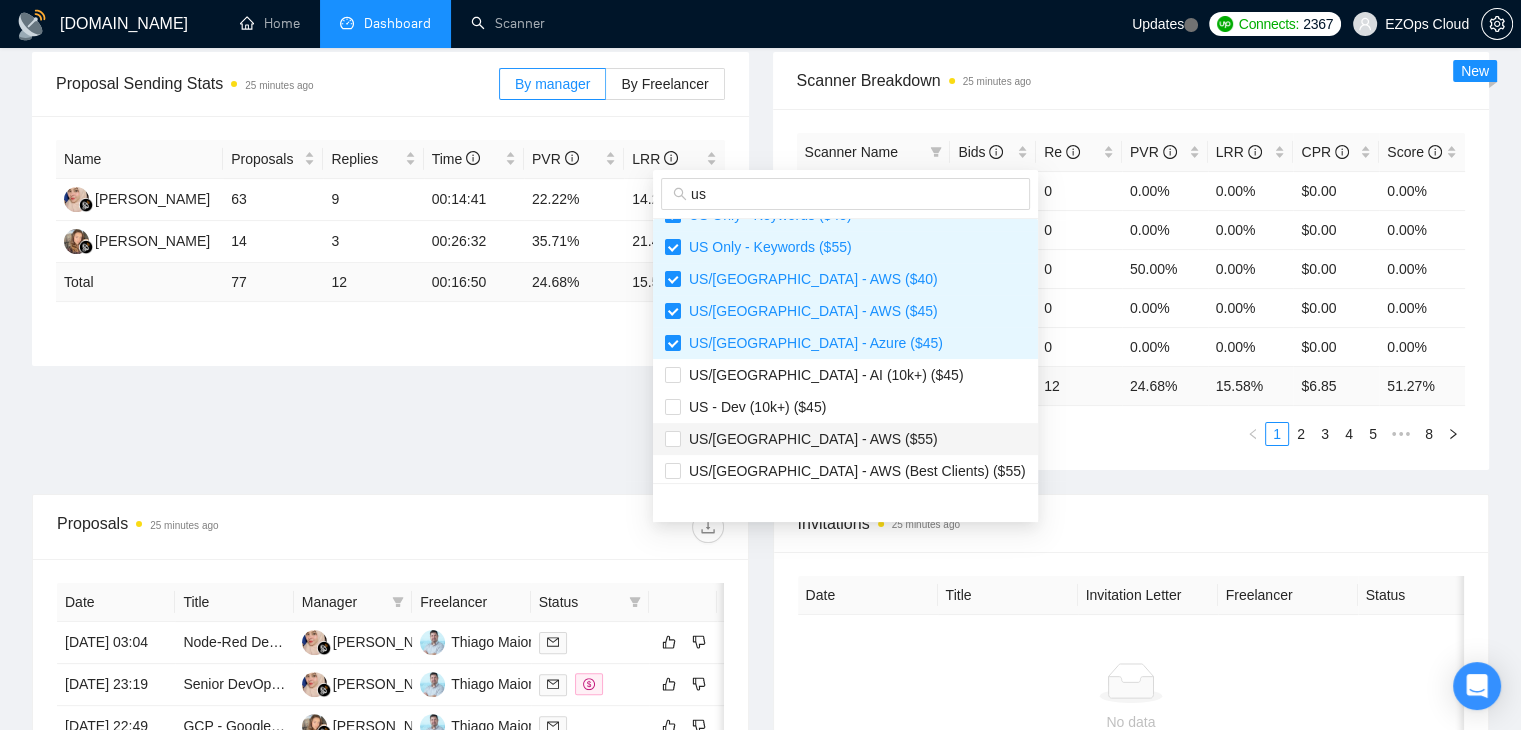 click on "US/[GEOGRAPHIC_DATA] - AWS ($55)" at bounding box center (845, 439) 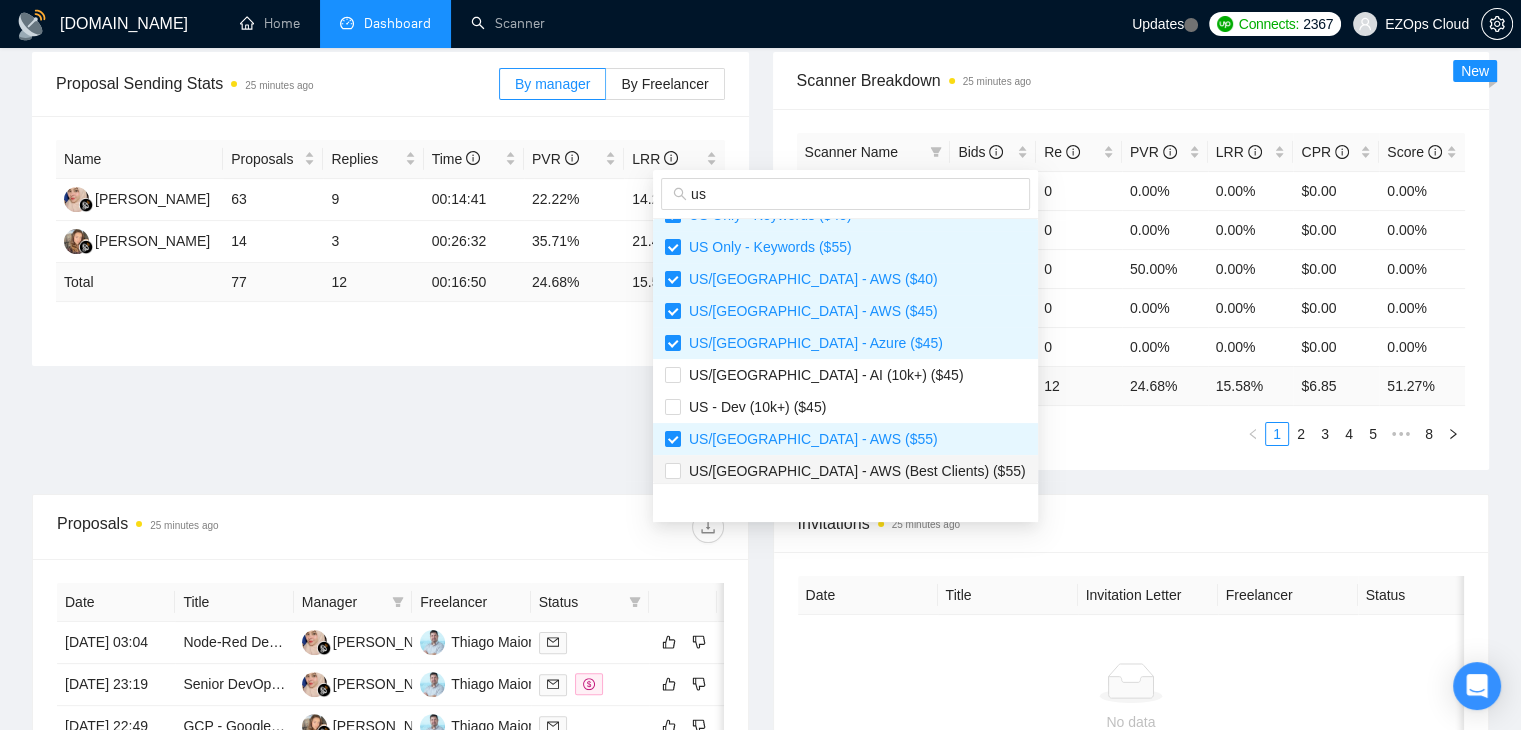 click on "US/[GEOGRAPHIC_DATA] - AWS (Best Clients) ($55)" at bounding box center [853, 471] 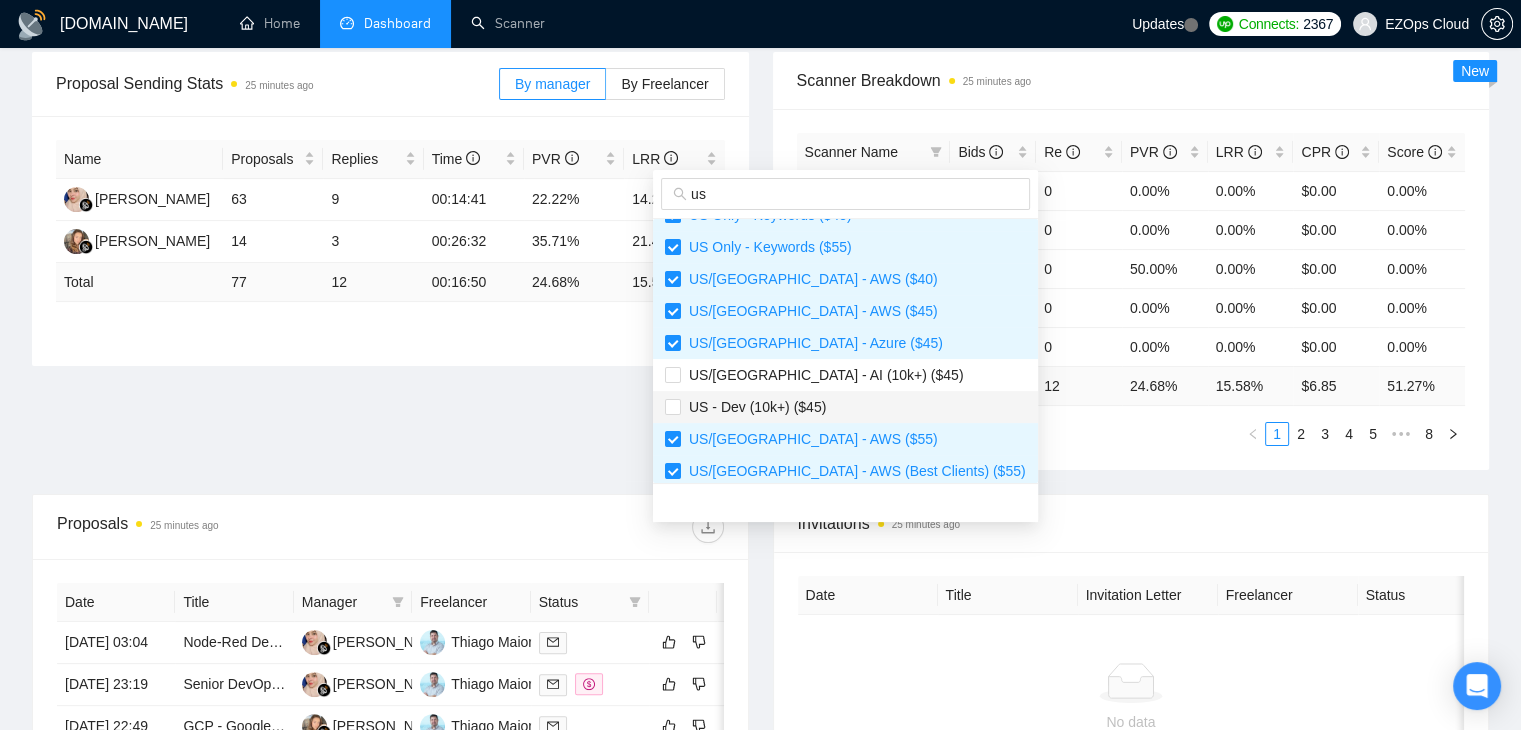scroll, scrollTop: 700, scrollLeft: 0, axis: vertical 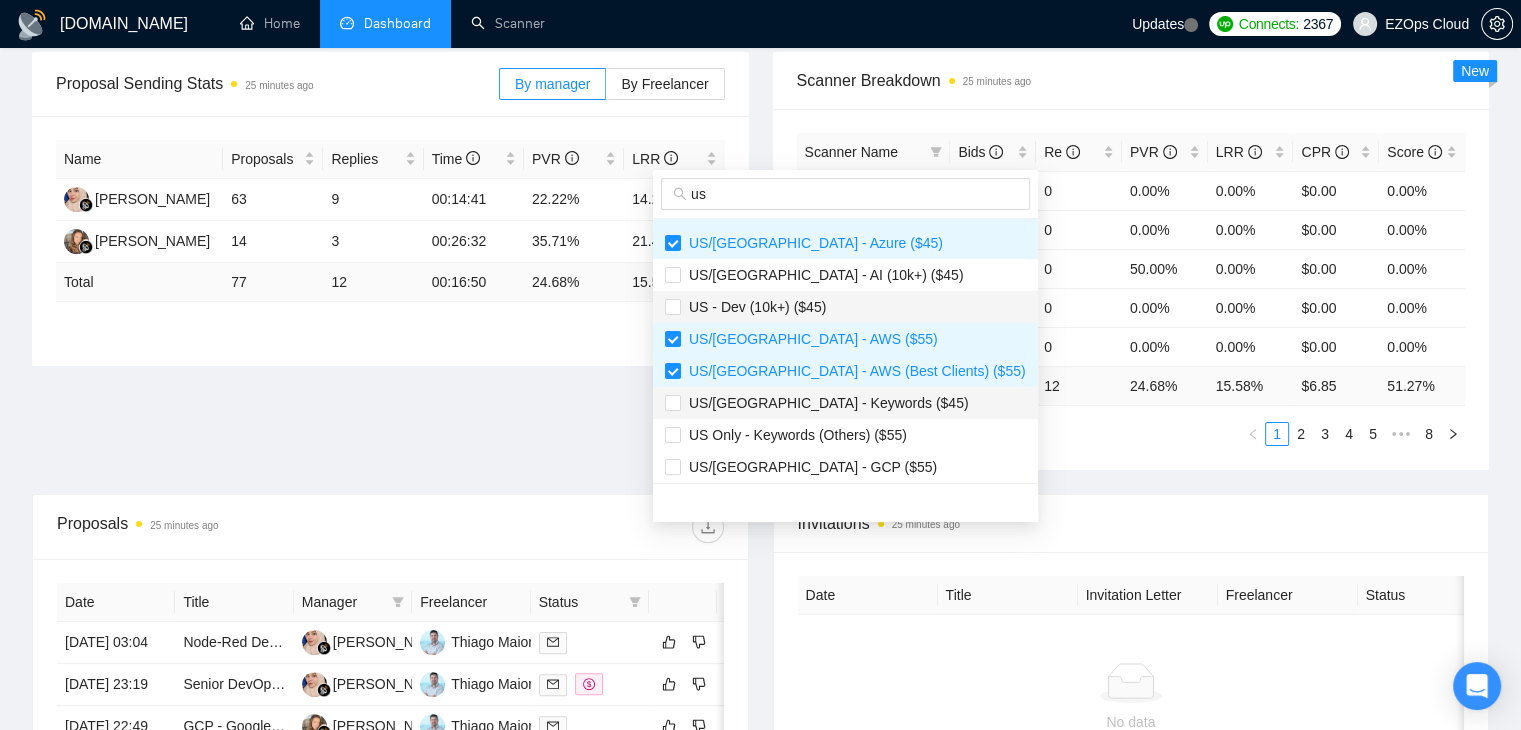 click on "US/[GEOGRAPHIC_DATA] - Keywords ($45)" at bounding box center (825, 403) 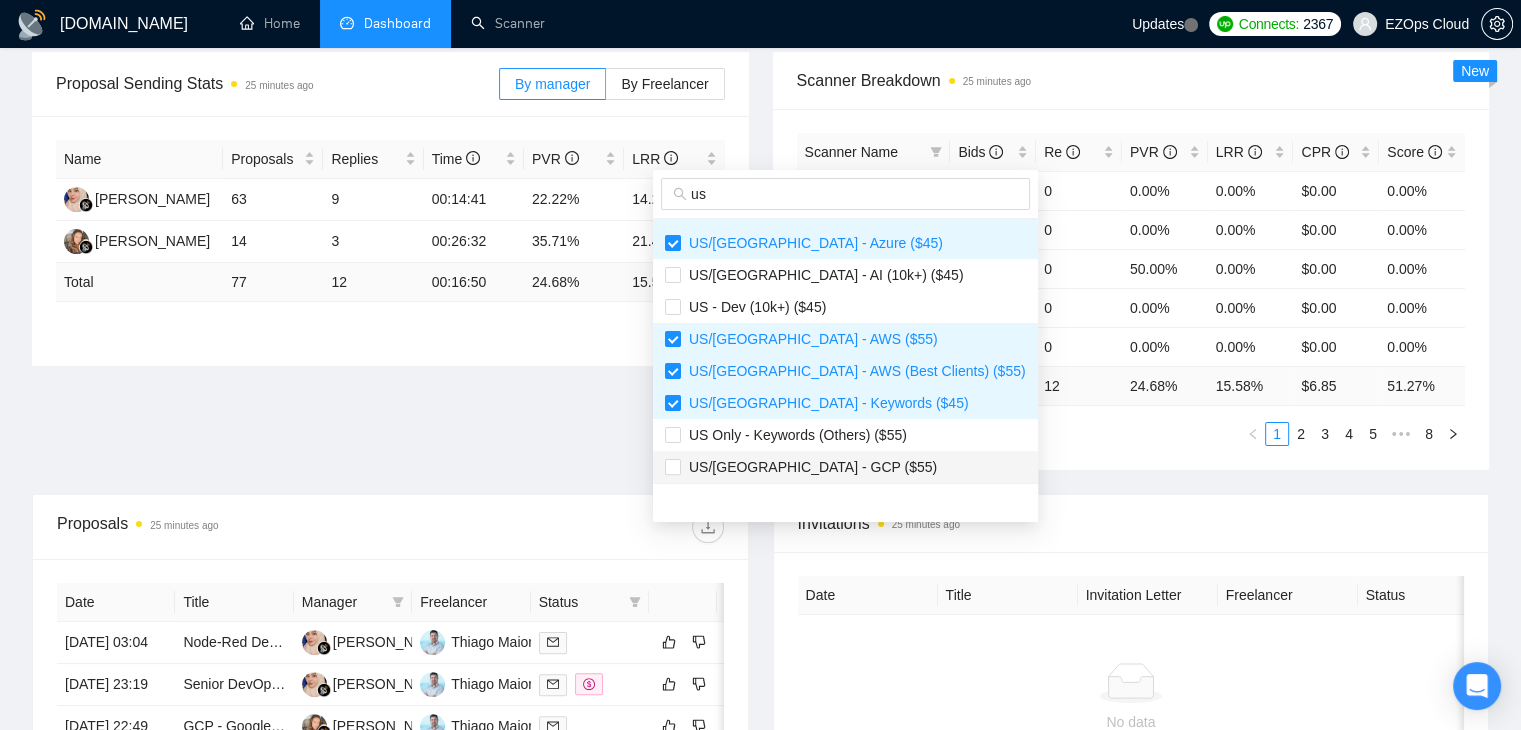 click on "US/[GEOGRAPHIC_DATA] - GCP ($55)" at bounding box center (845, 467) 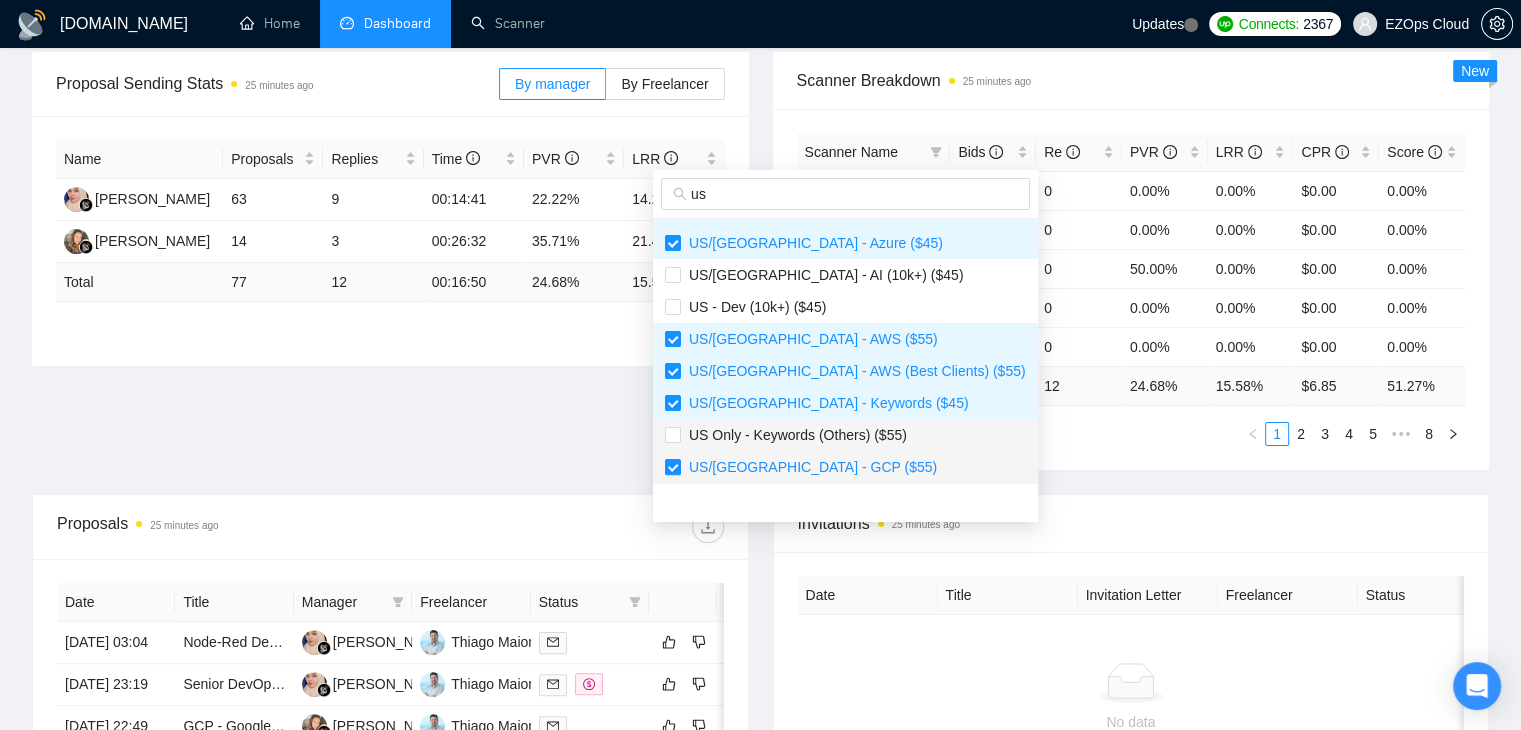 scroll, scrollTop: 736, scrollLeft: 0, axis: vertical 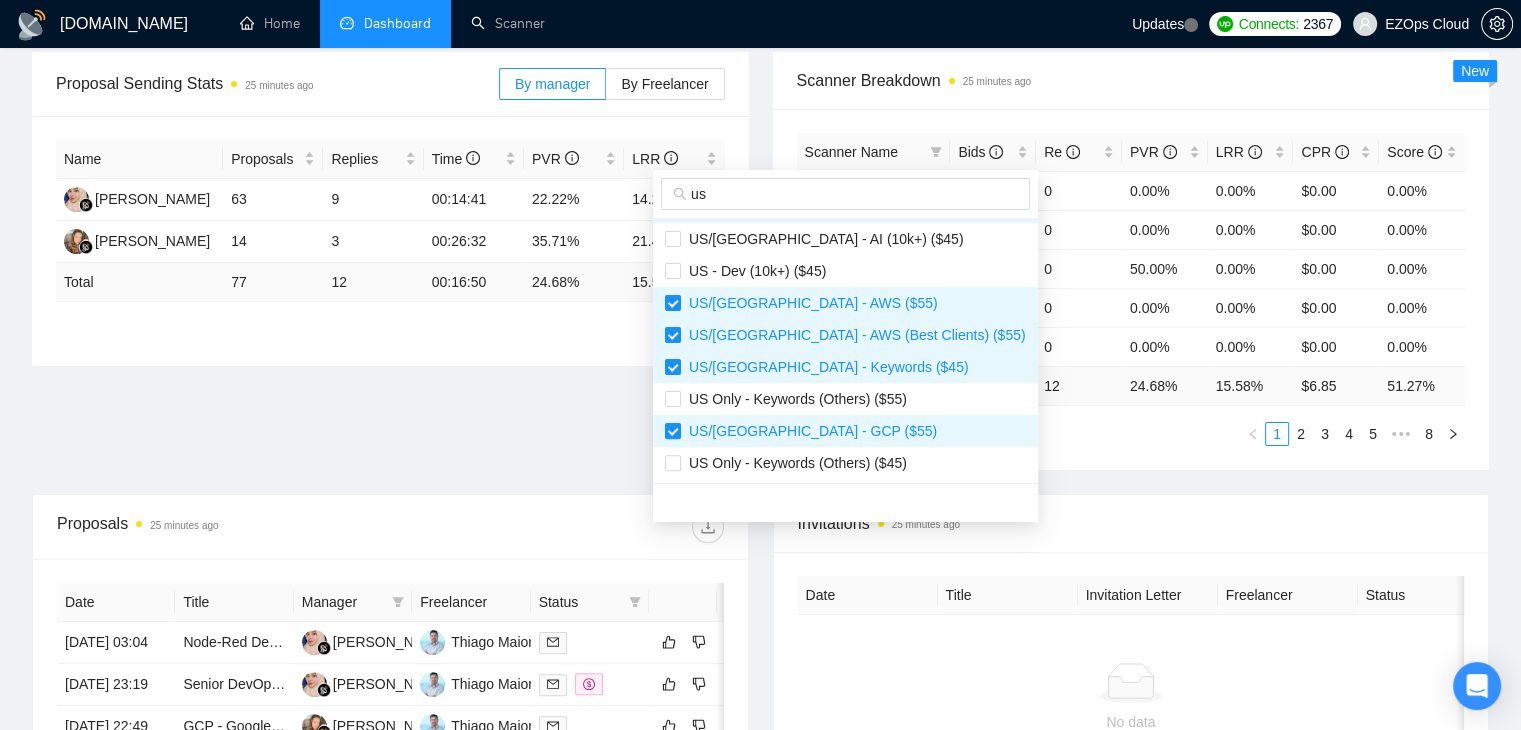 type 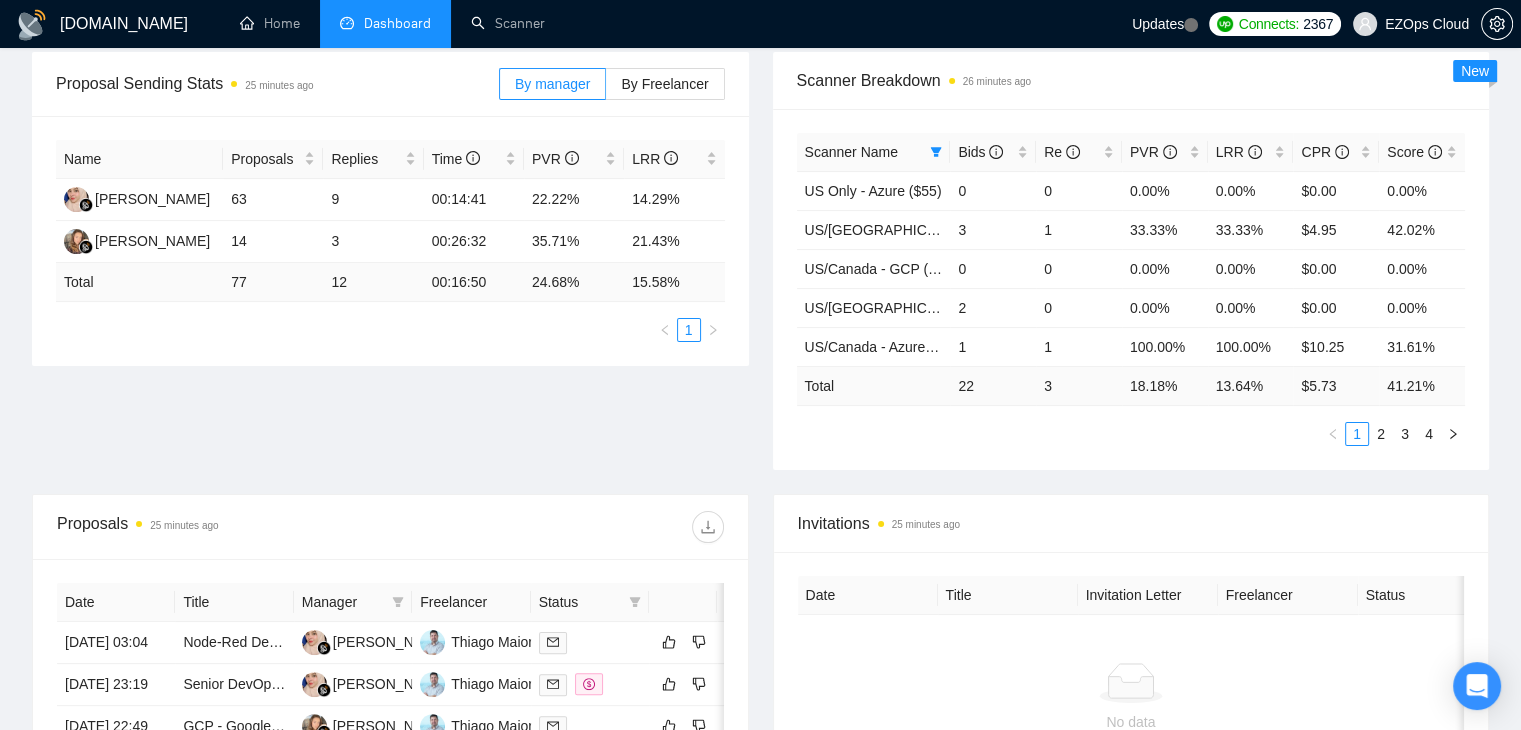 click on "Scanner Name Bids   Re   PVR   LRR   CPR   Score   US Only - Azure ($55) 0 0 0.00% 0.00% $0.00 0.00% [GEOGRAPHIC_DATA]/[GEOGRAPHIC_DATA] - Keywords ($55) 3 1 33.33% 33.33% $4.95 42.02% [GEOGRAPHIC_DATA]/[GEOGRAPHIC_DATA] - GCP ($45) 0 0 0.00% 0.00% $0.00 0.00% US/[GEOGRAPHIC_DATA] - Keywords ($40) 2 0 0.00% 0.00% $0.00 0.00% [GEOGRAPHIC_DATA]/[GEOGRAPHIC_DATA] - Azure ($55) 1 1 100.00% 100.00% $10.25 31.61% Total 22 3 18.18 % 13.64 % $ 5.73 41.21 % 1 2 3 4" at bounding box center [1131, 289] 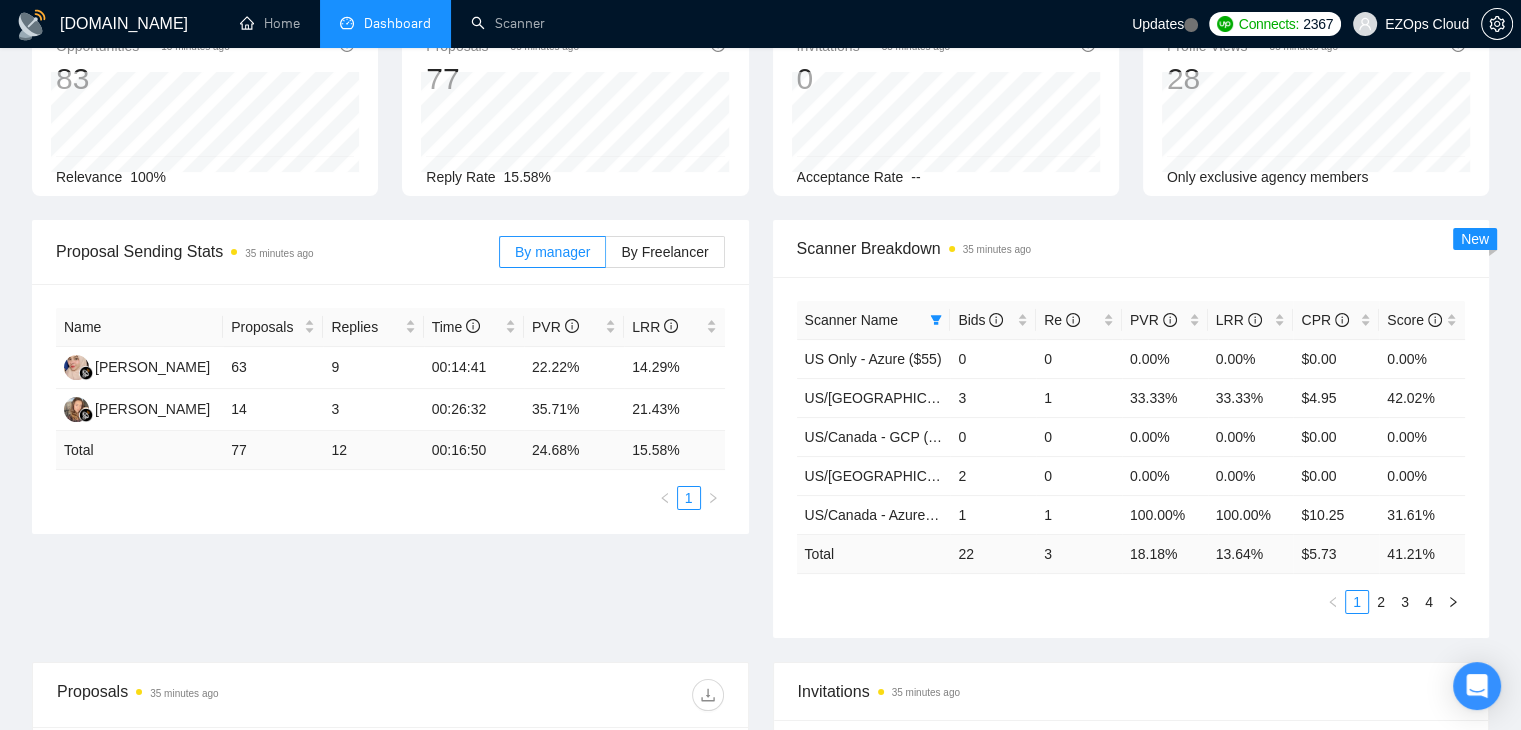 scroll, scrollTop: 0, scrollLeft: 0, axis: both 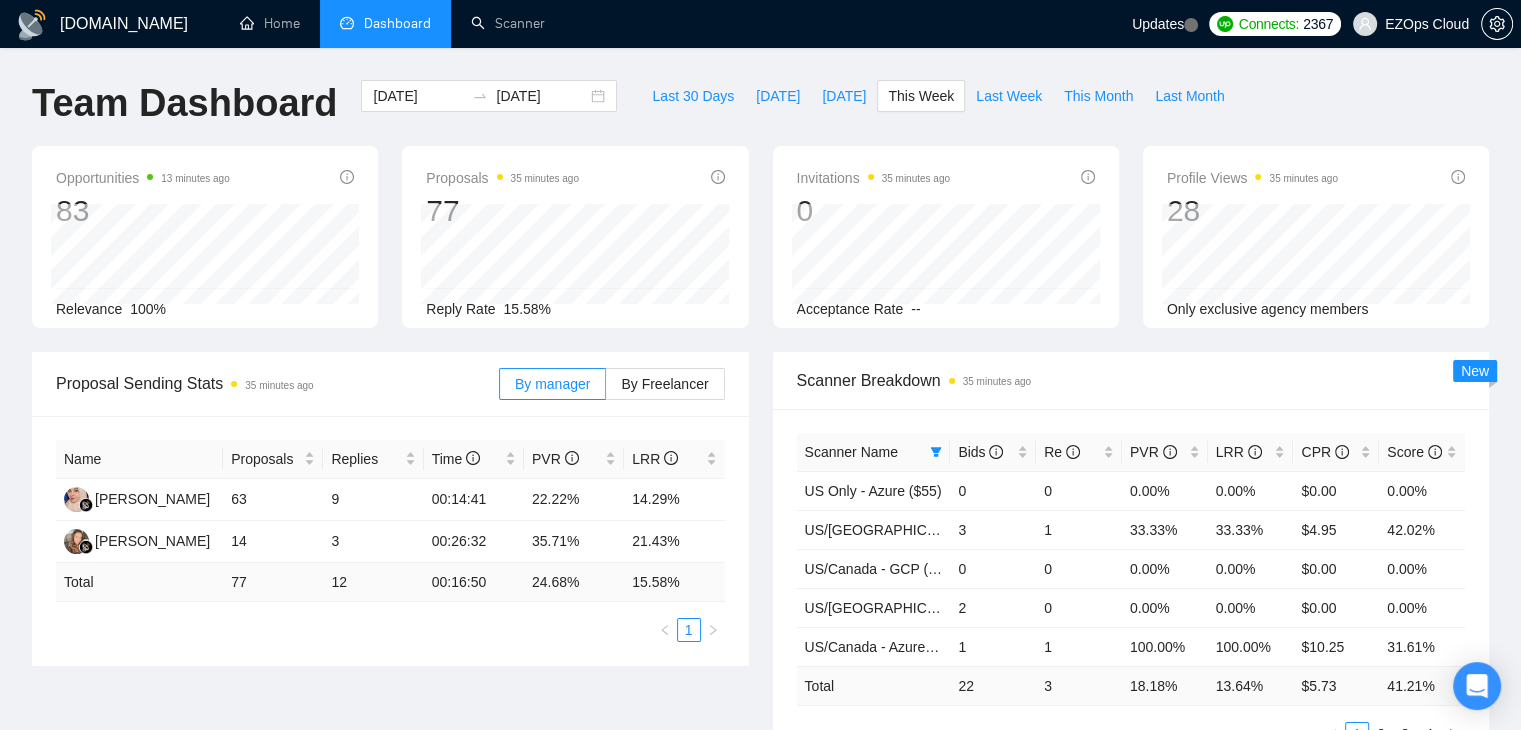 click on "Opportunities 13 minutes ago 83   [DATE]
Relevant 24 Relevance 100% Proposals 35 minutes ago 77   [DATE]
Replied 0 Reply Rate 15.58% Invitations 35 minutes ago 0   [DATE]
[DATE] 0 Acceptance Rate -- Profile Views 35 minutes ago 28   [DATE]
Thiago Maior 9 Only exclusive agency members" at bounding box center [760, 249] 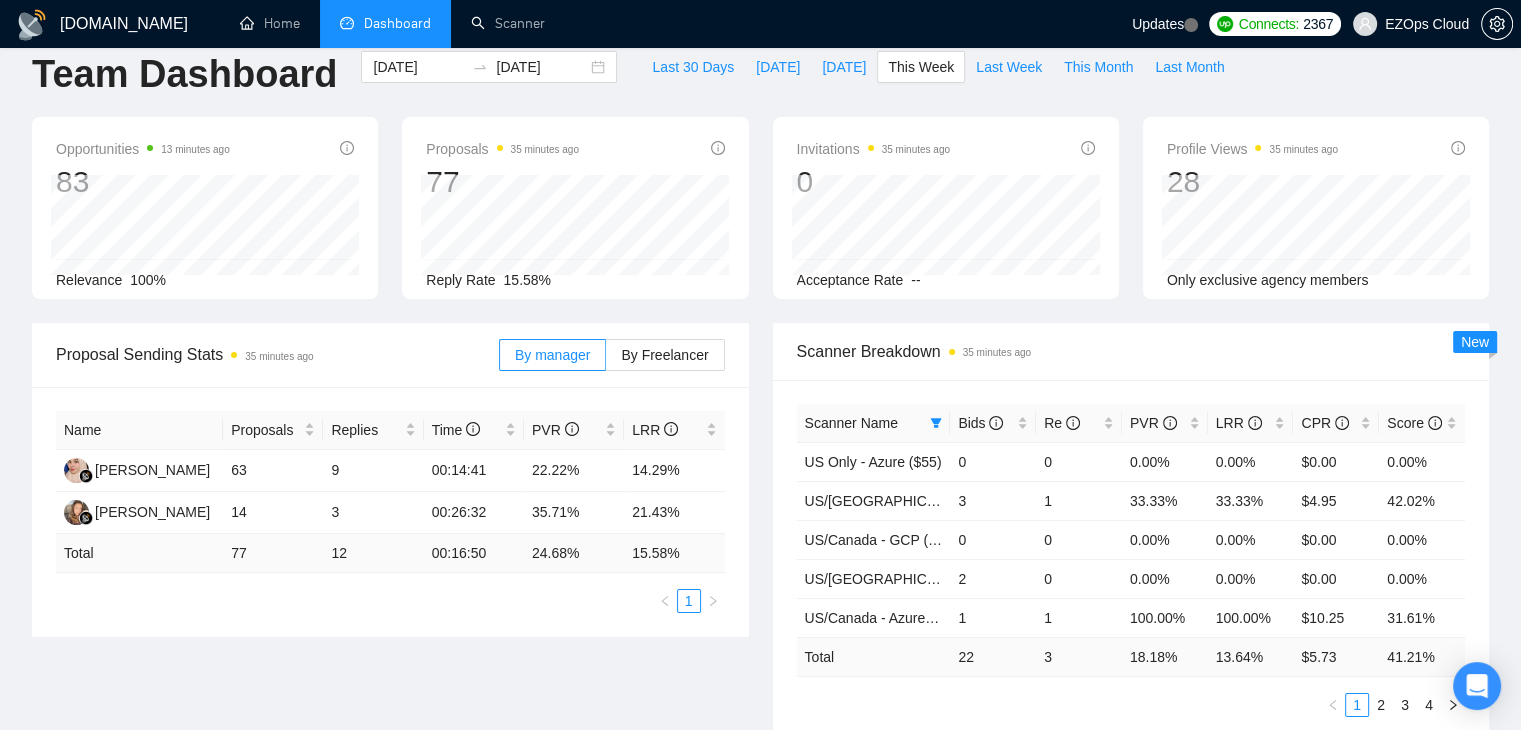 scroll, scrollTop: 0, scrollLeft: 0, axis: both 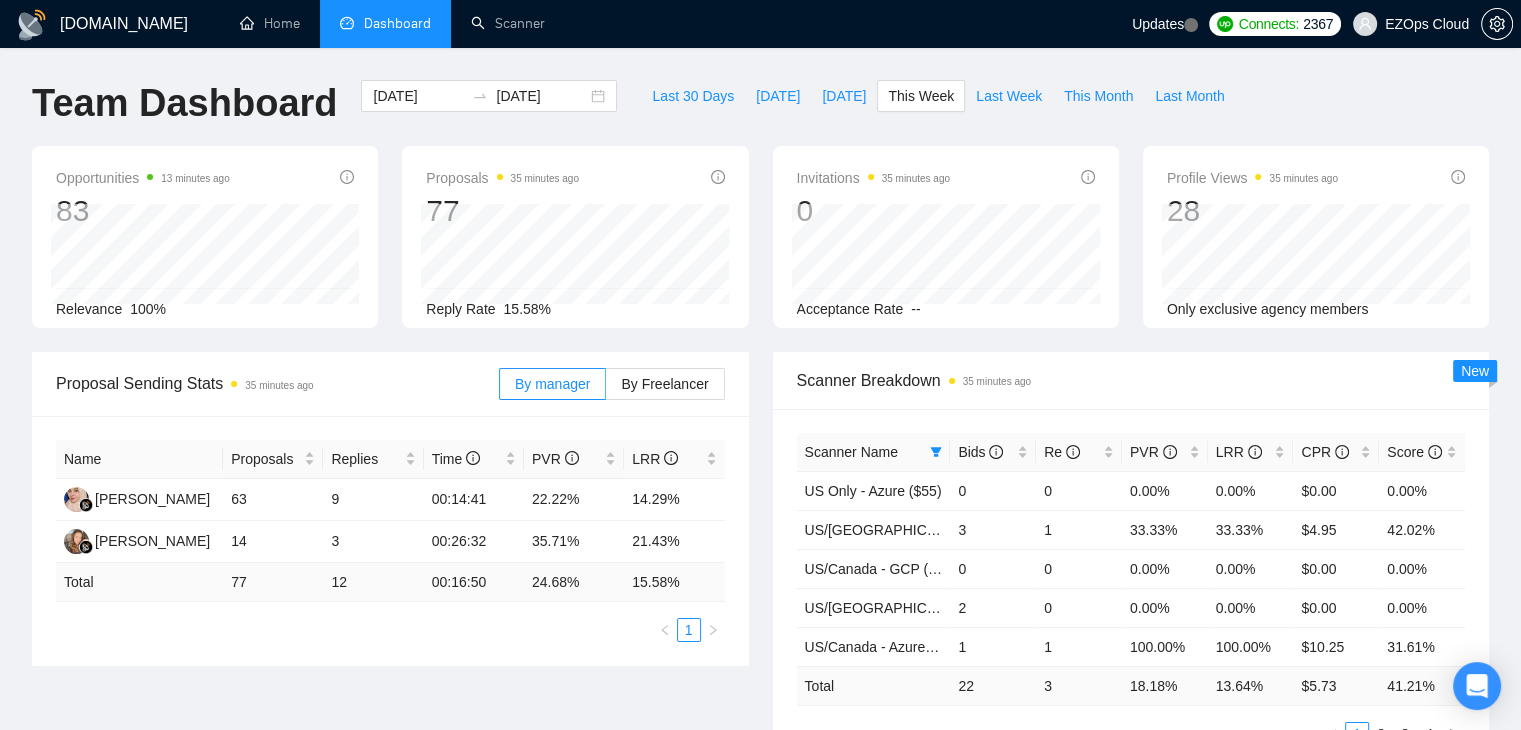 click on "Opportunities 13 minutes ago 83   [DATE]
Relevant 24 Relevance 100% Proposals 35 minutes ago 77   [DATE]
Replied 0 Reply Rate 15.58% Invitations 35 minutes ago 0   [DATE]
[DATE] 0 Acceptance Rate -- Profile Views 35 minutes ago 28   [DATE]
[DATE] 0 Only exclusive agency members" at bounding box center [760, 249] 